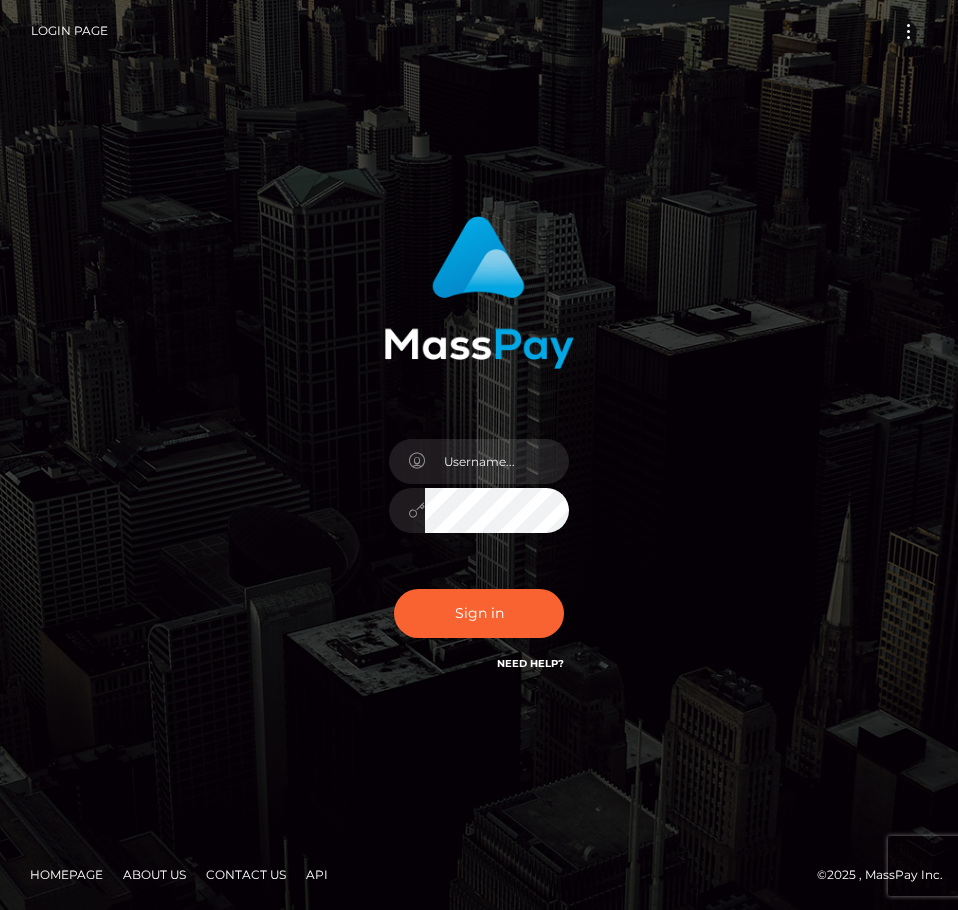scroll, scrollTop: 0, scrollLeft: 0, axis: both 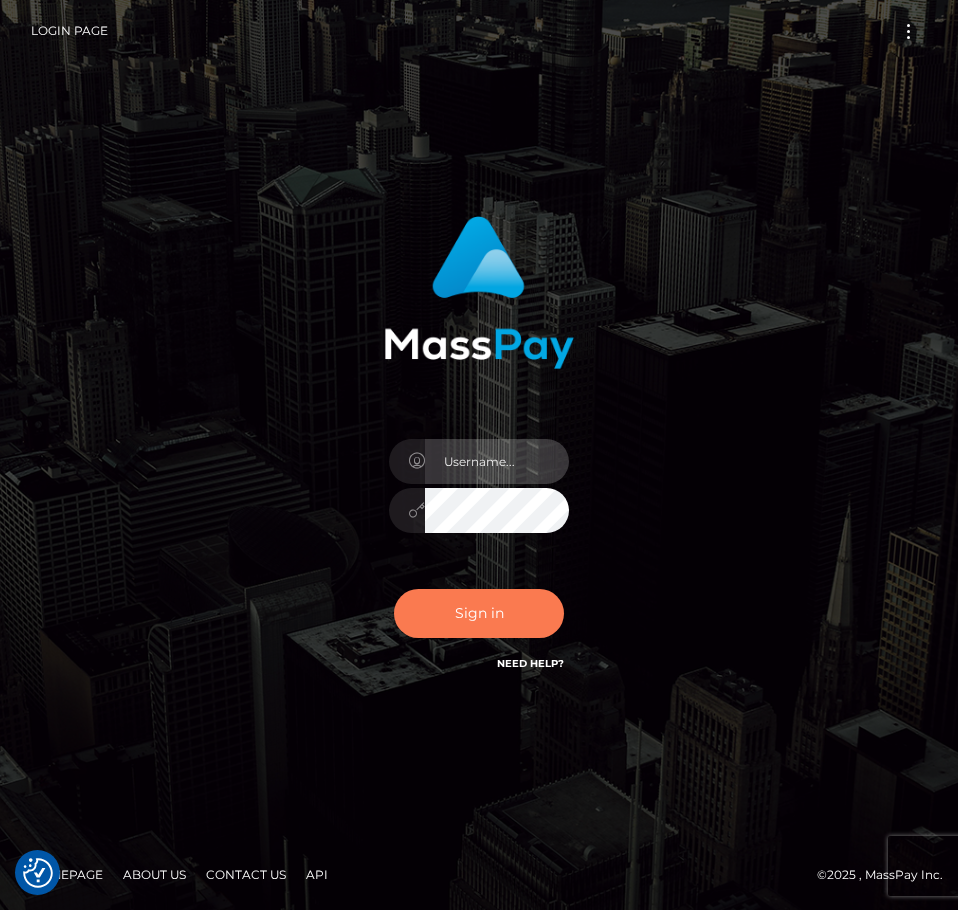 type on "aluasupport" 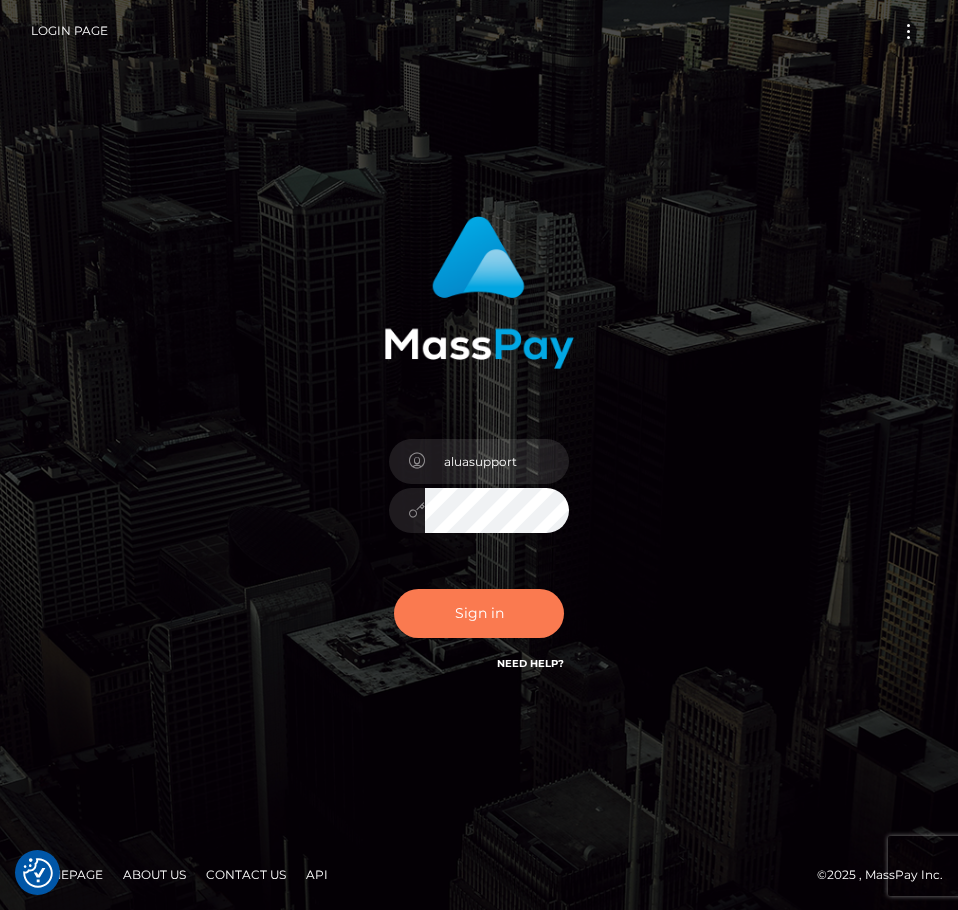 click on "Sign in" at bounding box center (479, 613) 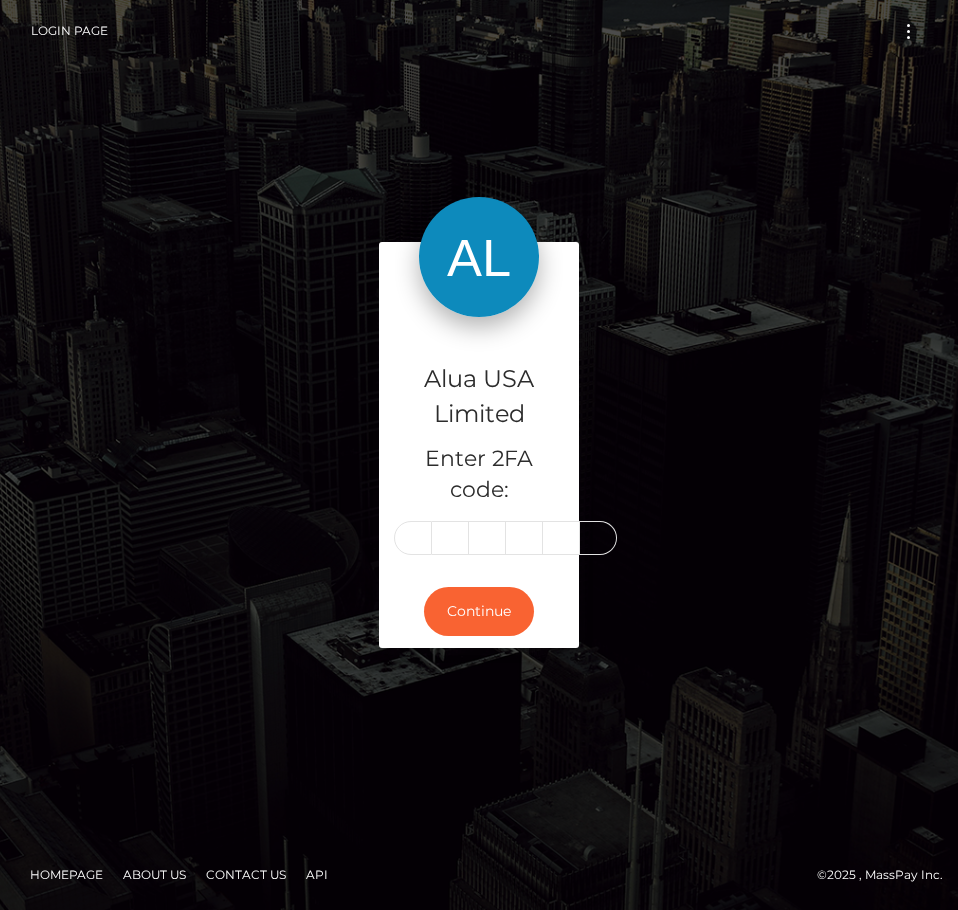 scroll, scrollTop: 0, scrollLeft: 0, axis: both 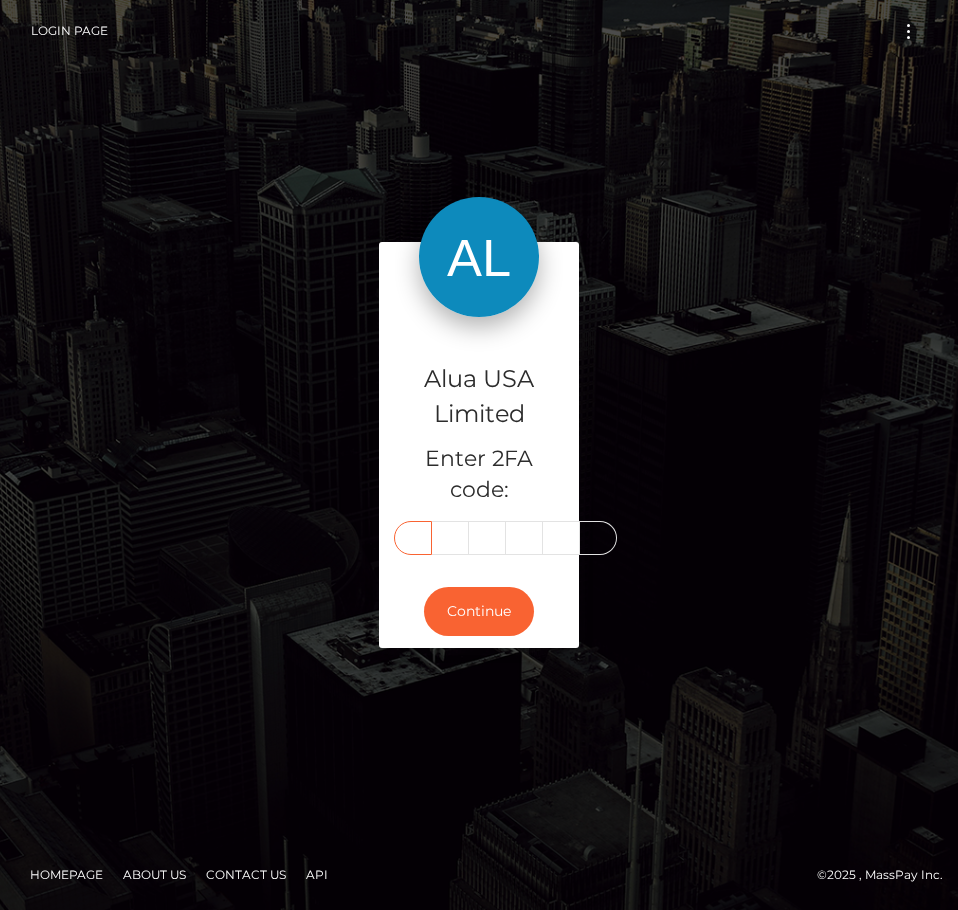 click at bounding box center [413, 538] 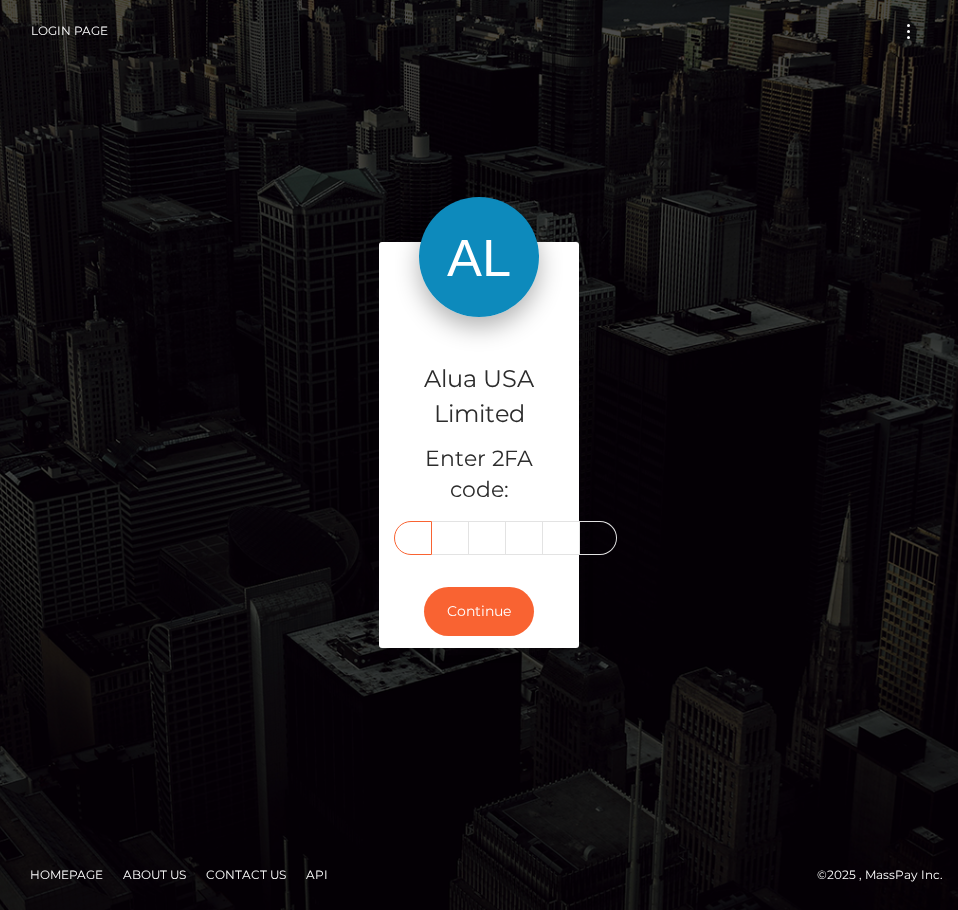 type on "9" 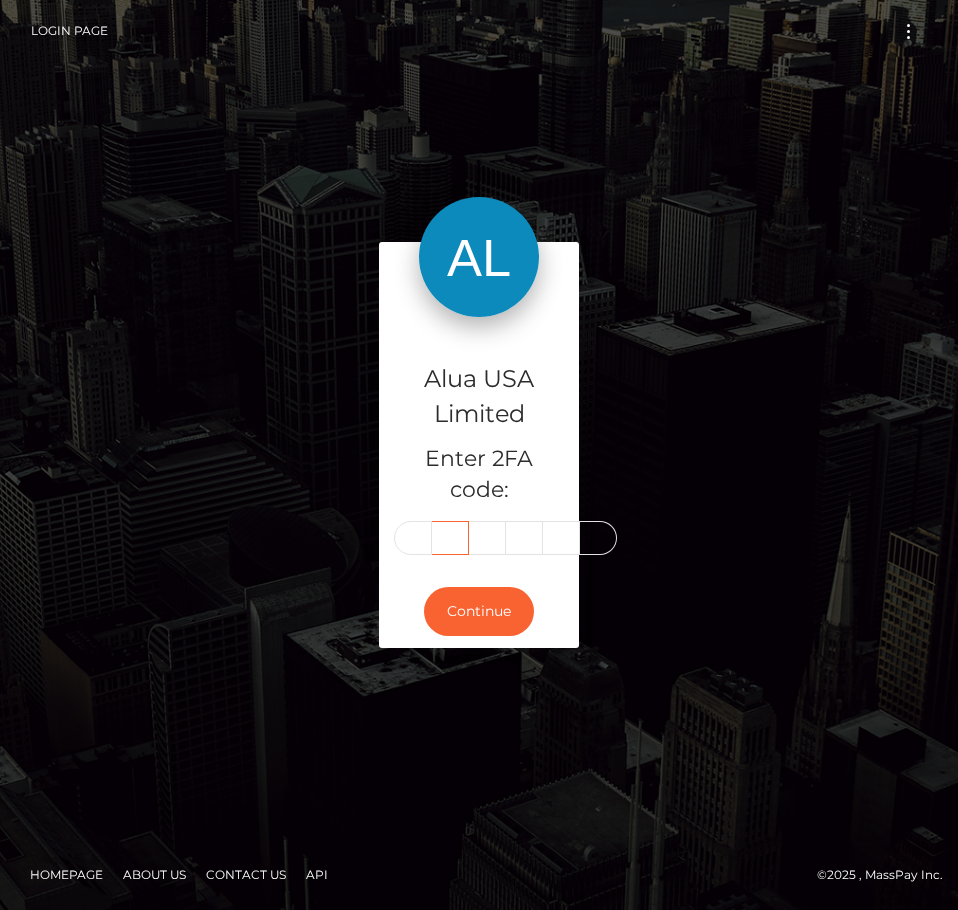 scroll, scrollTop: 0, scrollLeft: 0, axis: both 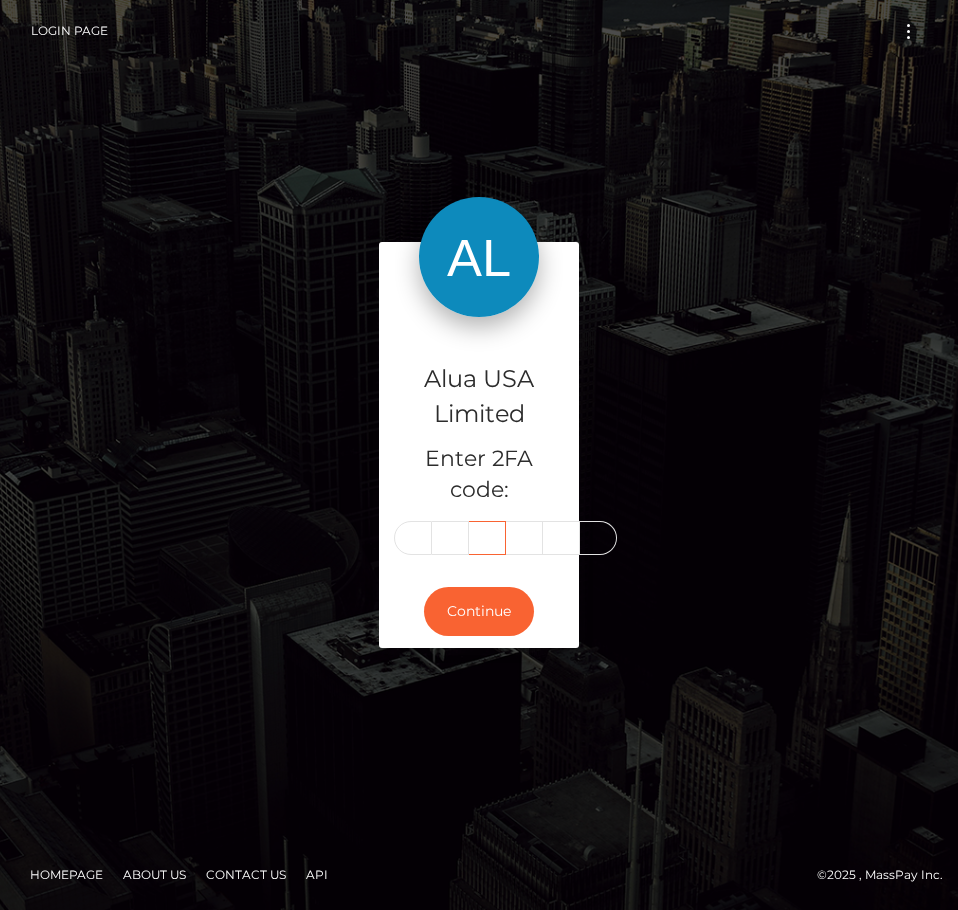 type on "1" 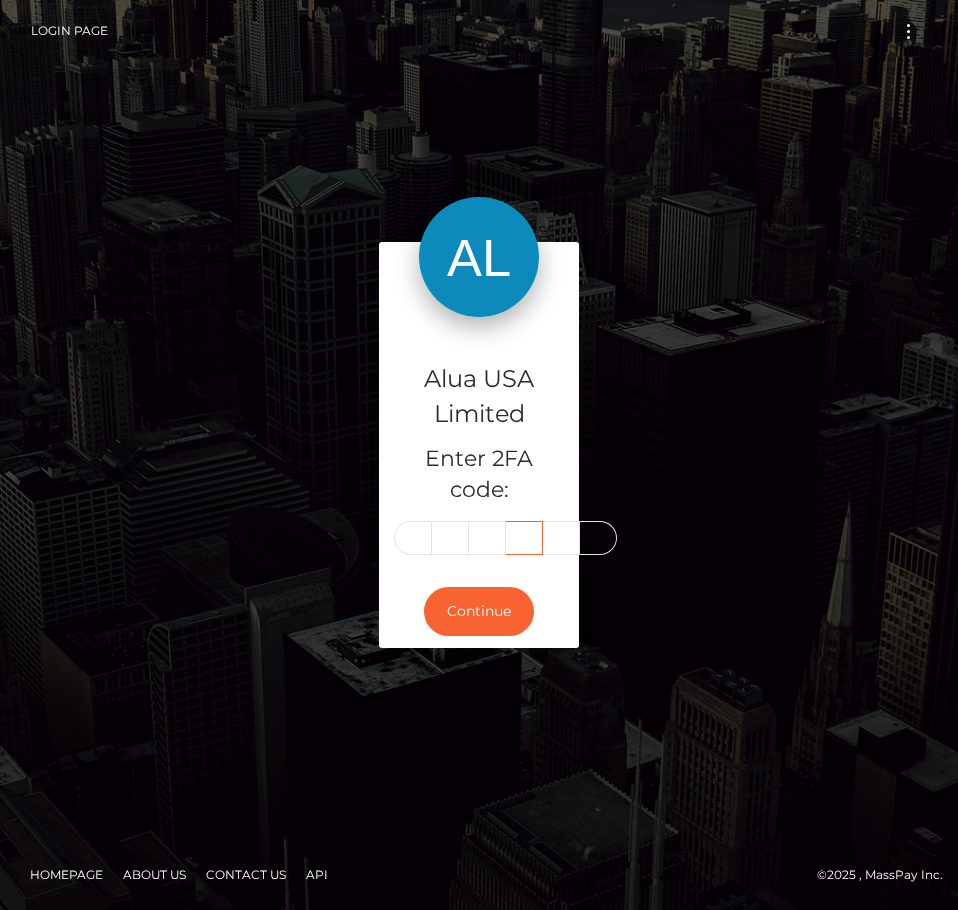 scroll, scrollTop: 0, scrollLeft: 0, axis: both 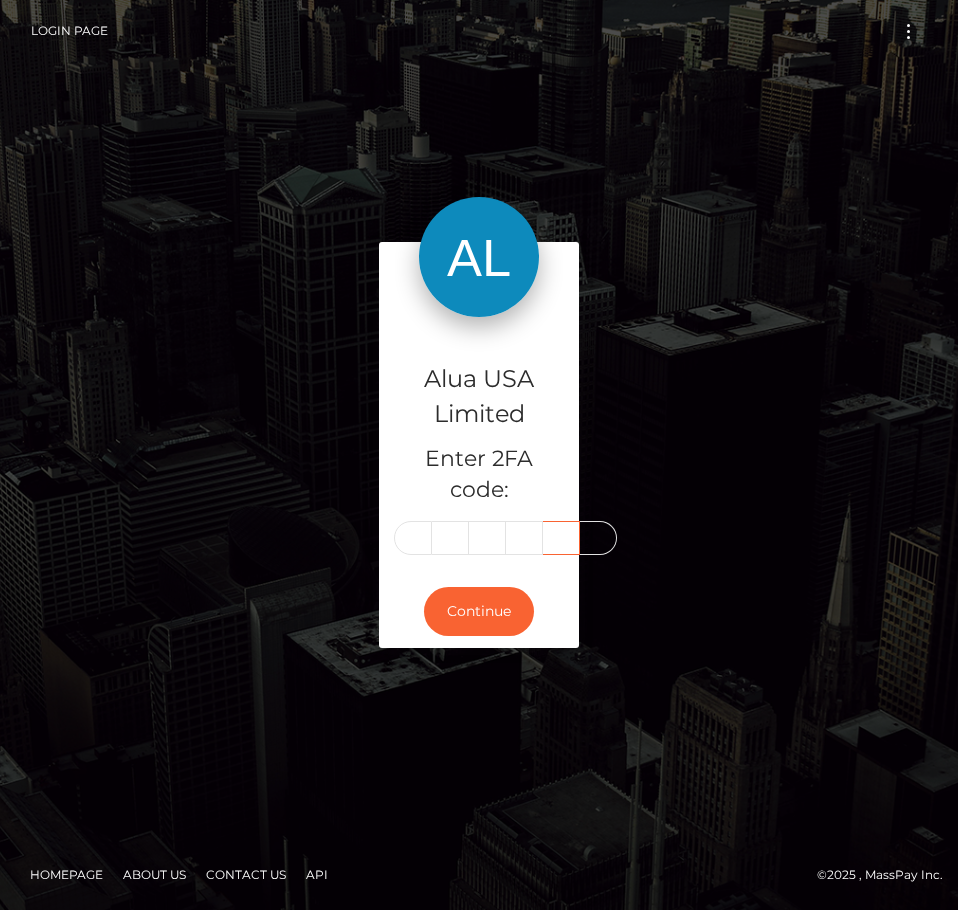 type on "1" 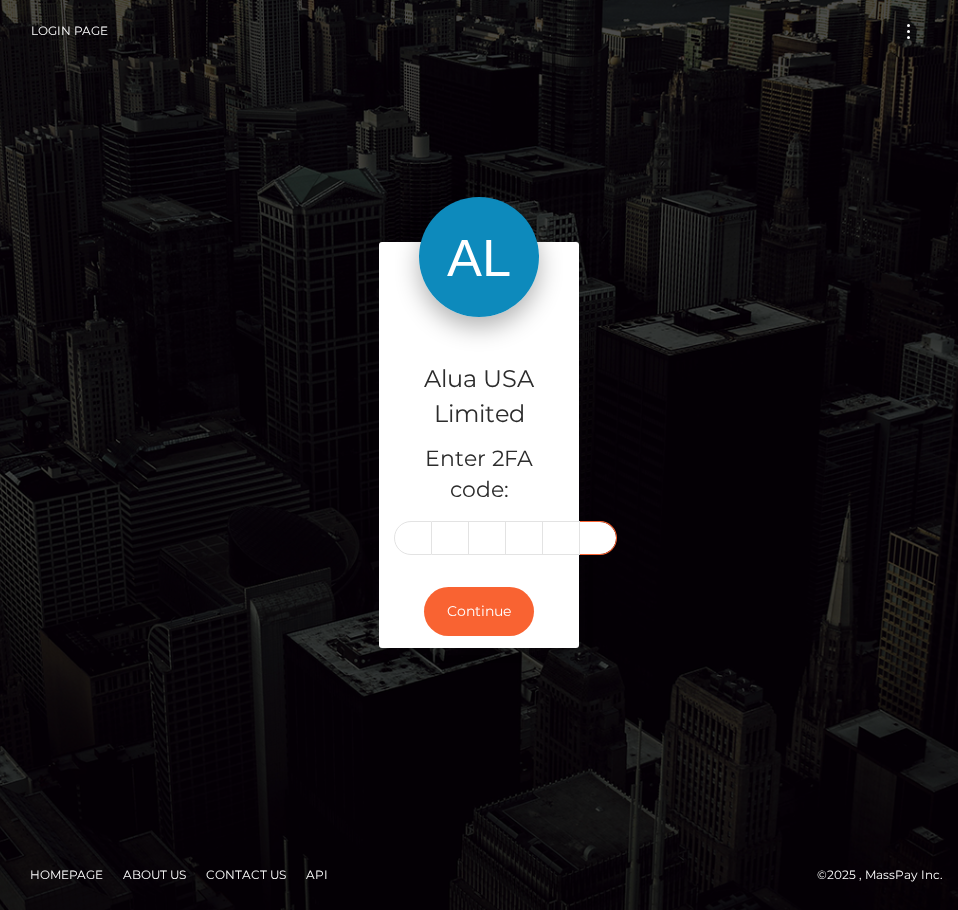 scroll, scrollTop: 0, scrollLeft: 3, axis: horizontal 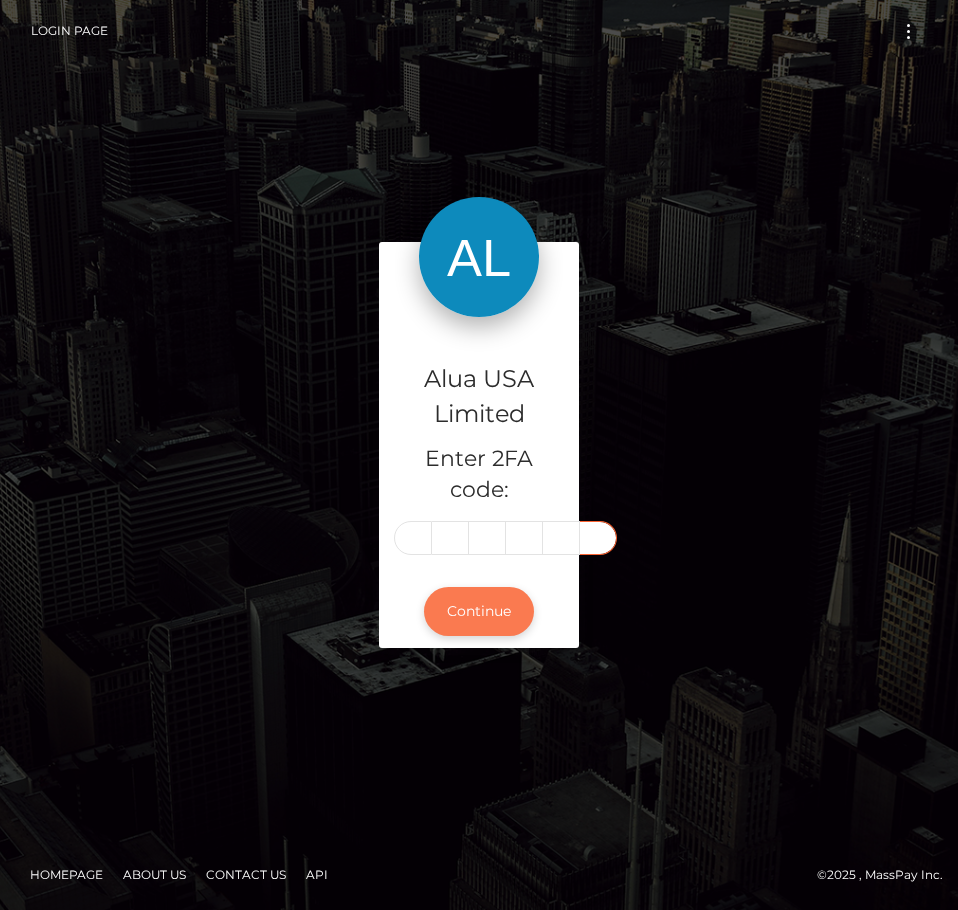 type on "6" 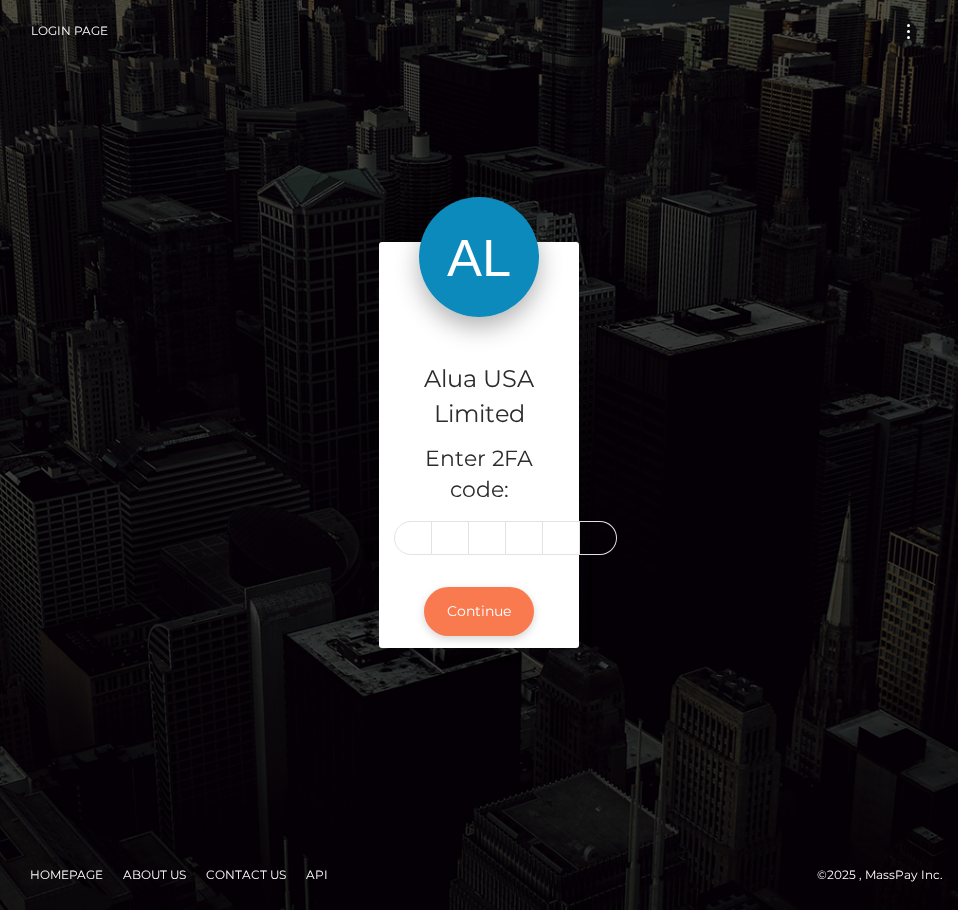 scroll, scrollTop: 0, scrollLeft: 0, axis: both 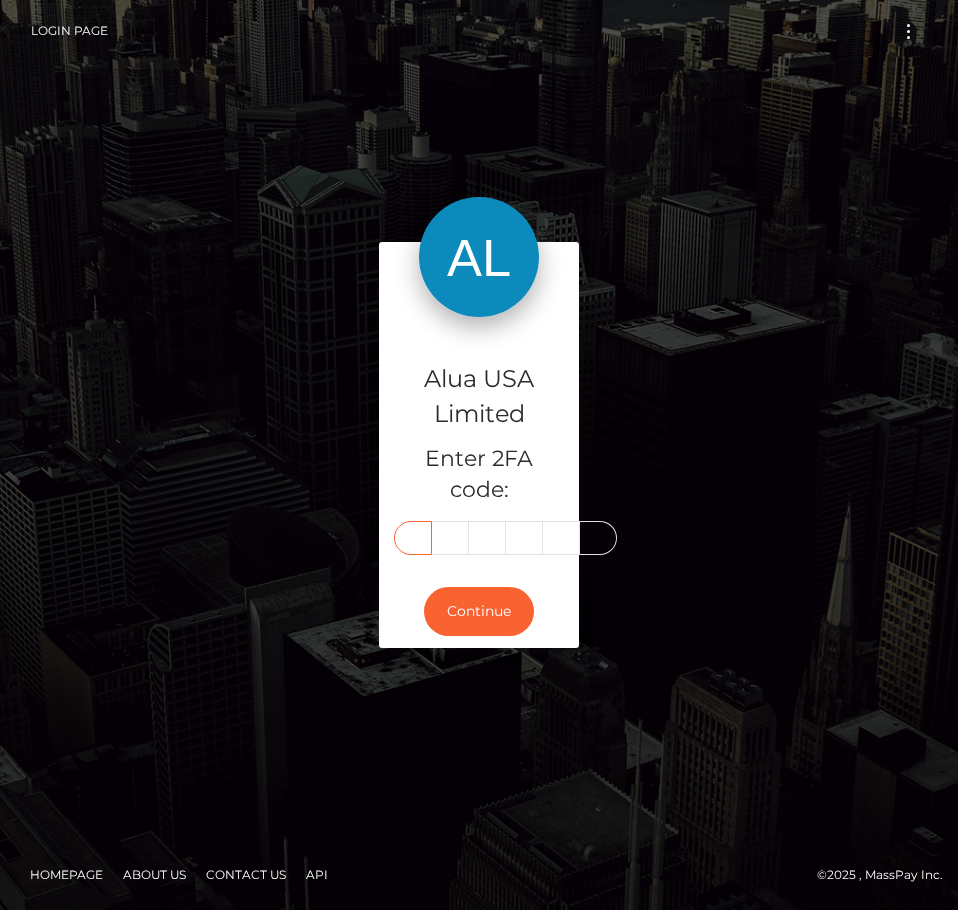 click on "9" at bounding box center [413, 538] 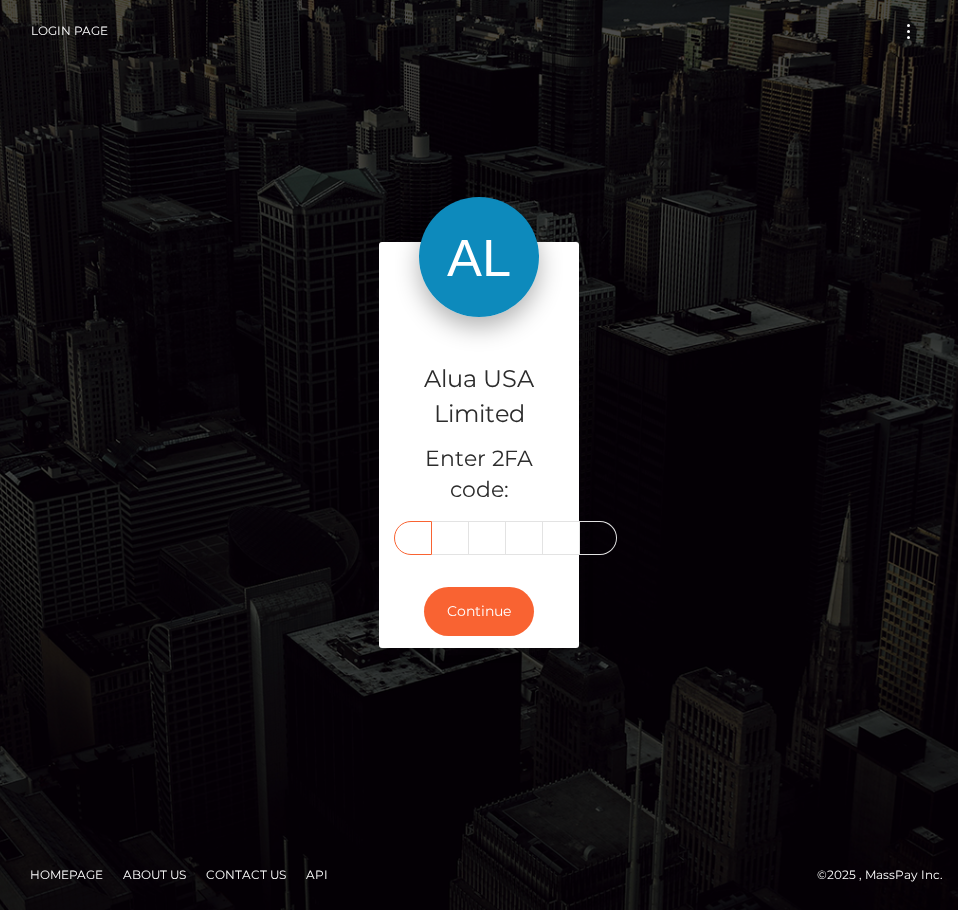 type on "9" 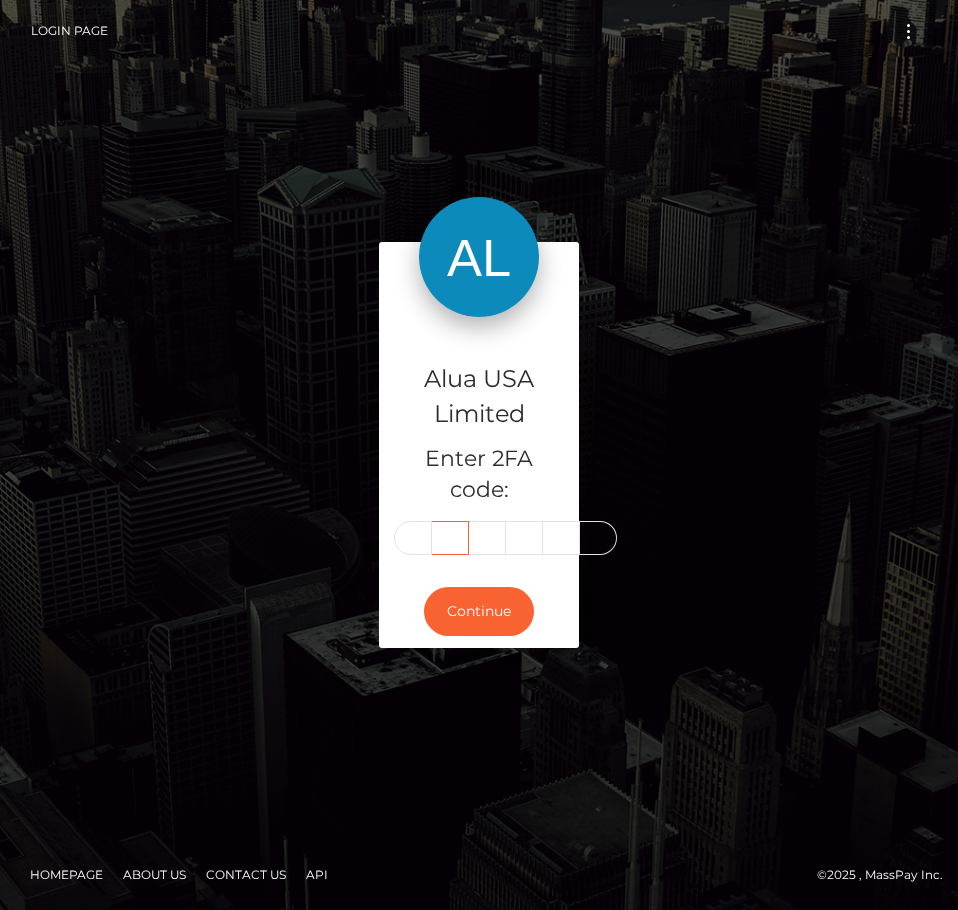 type on "1" 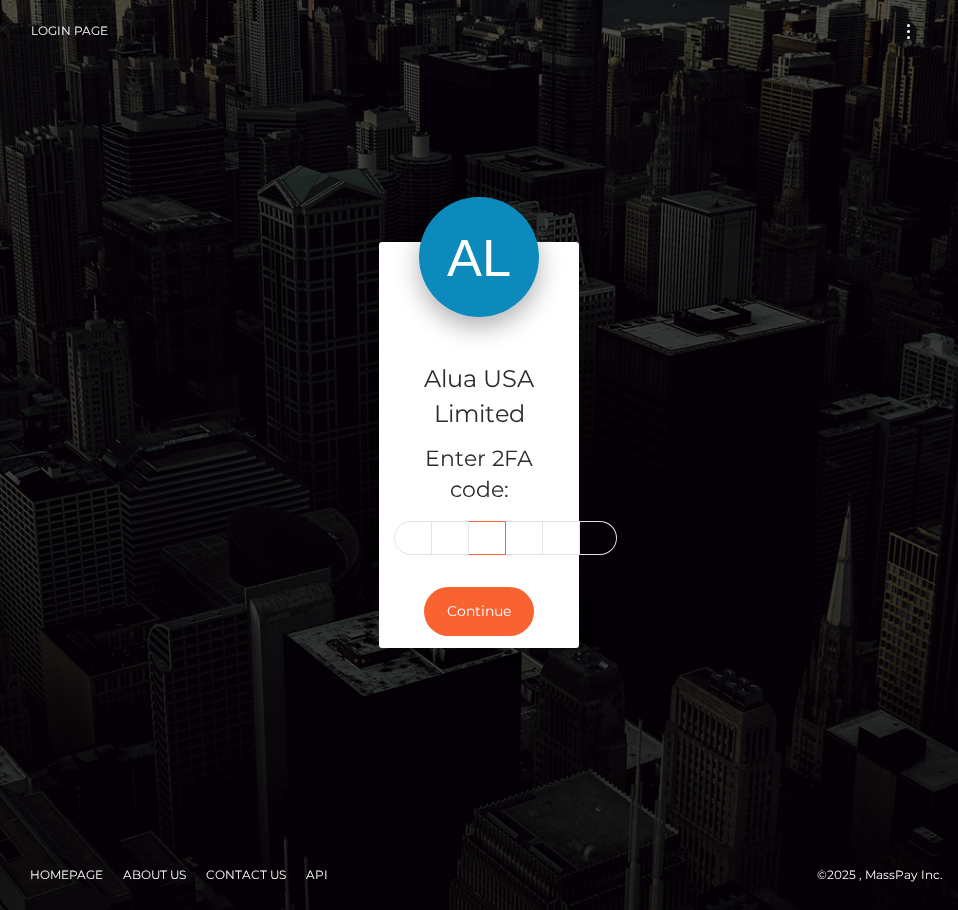 scroll, scrollTop: 0, scrollLeft: 0, axis: both 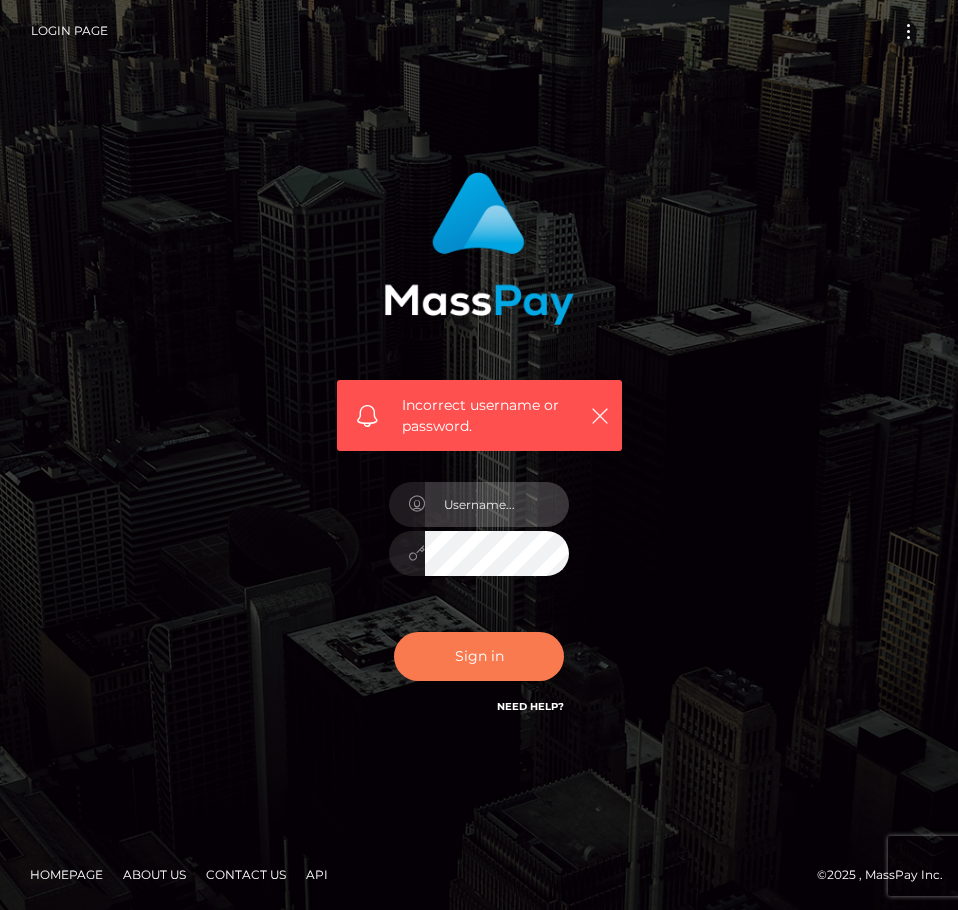 type on "aluasupport" 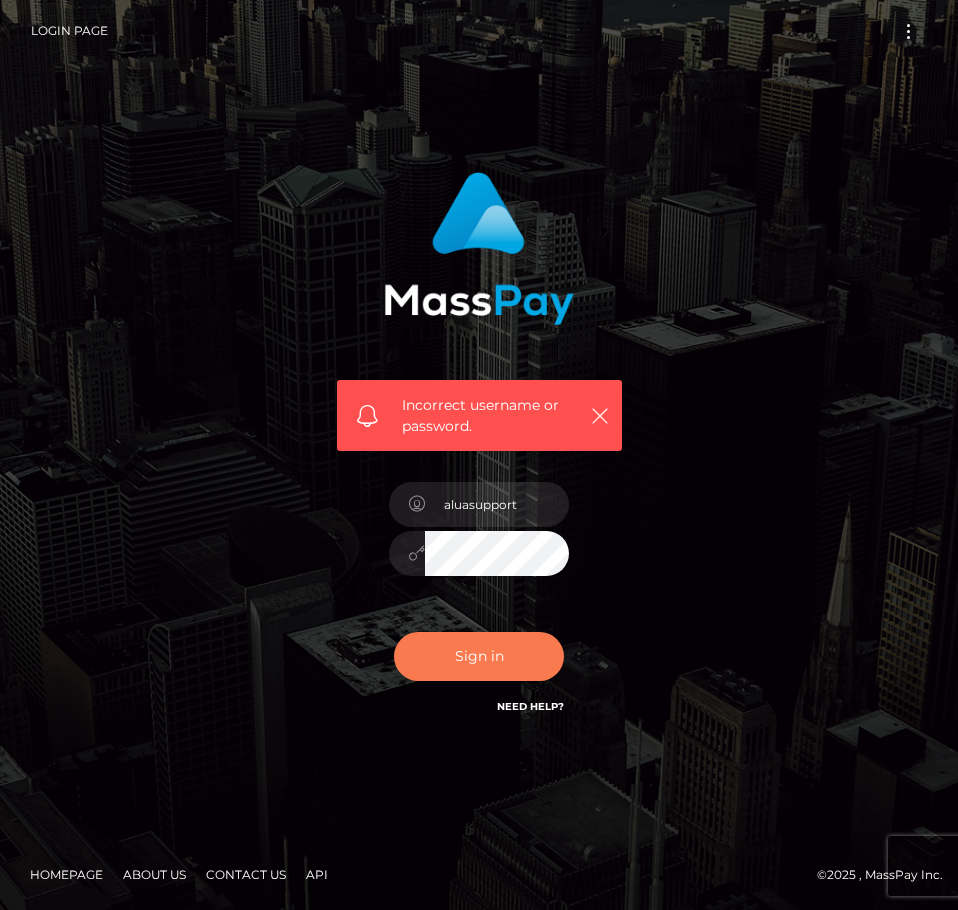 click on "Sign in" at bounding box center (479, 656) 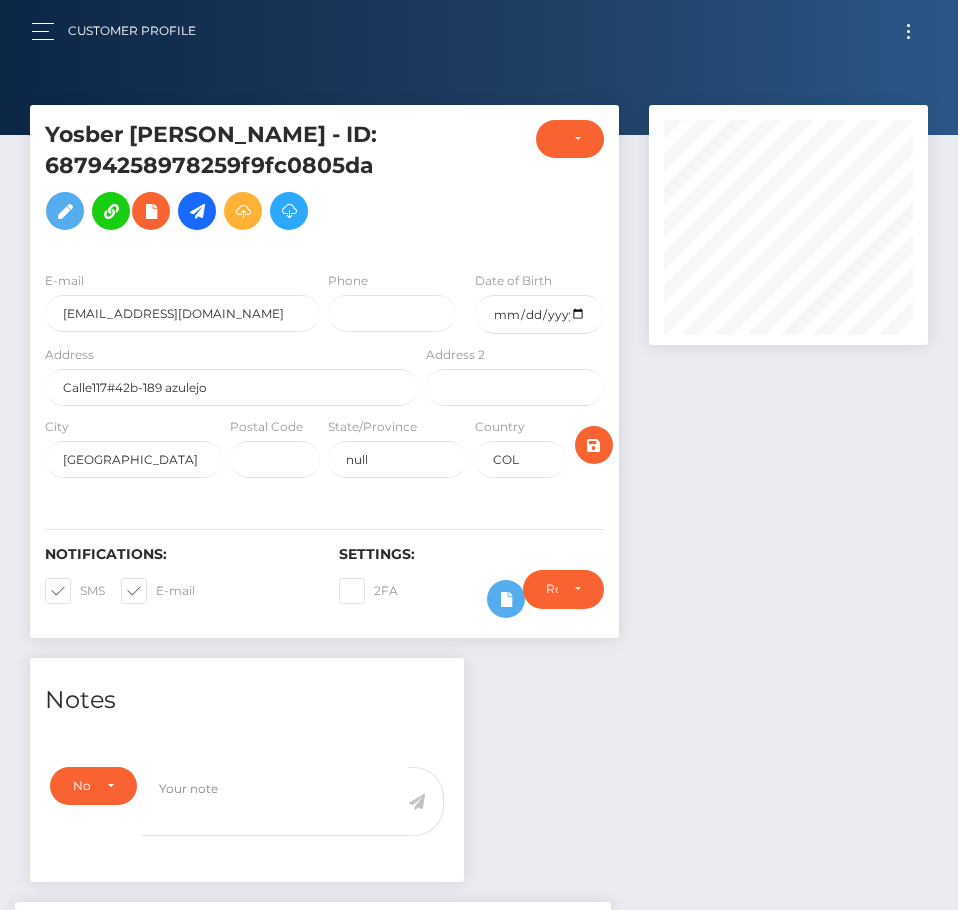 scroll, scrollTop: 0, scrollLeft: 0, axis: both 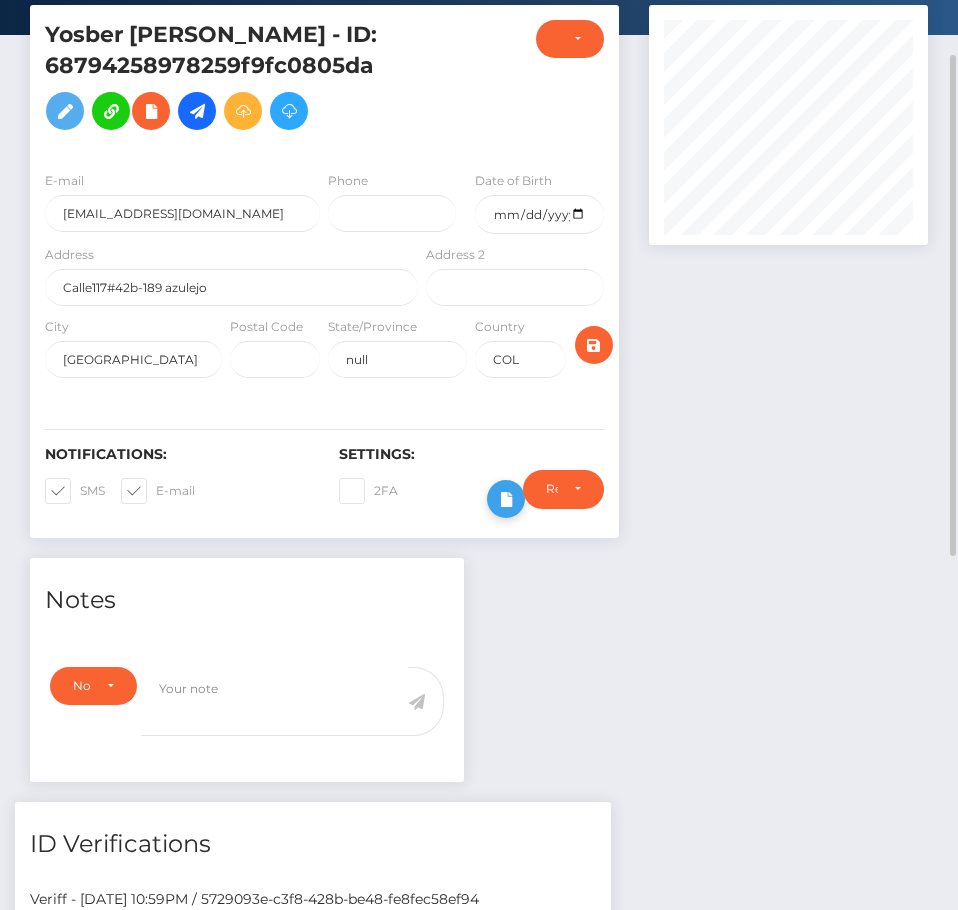 click on "Require ID/Selfie Verification
Do
not
require
Paid by
payee
Require ID/Selfie Verification" at bounding box center [563, 499] 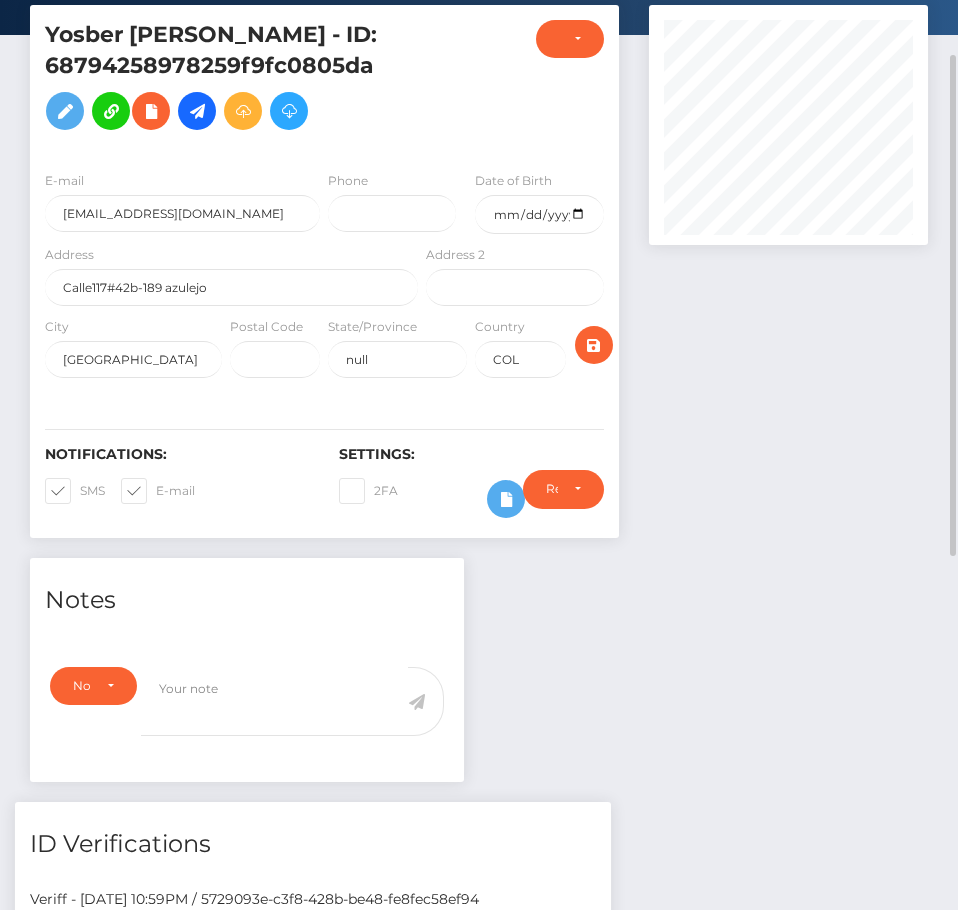 click on "Require ID/Selfie Verification
Do
not
require
Paid by
payee
Require ID/Selfie Verification" at bounding box center [563, 499] 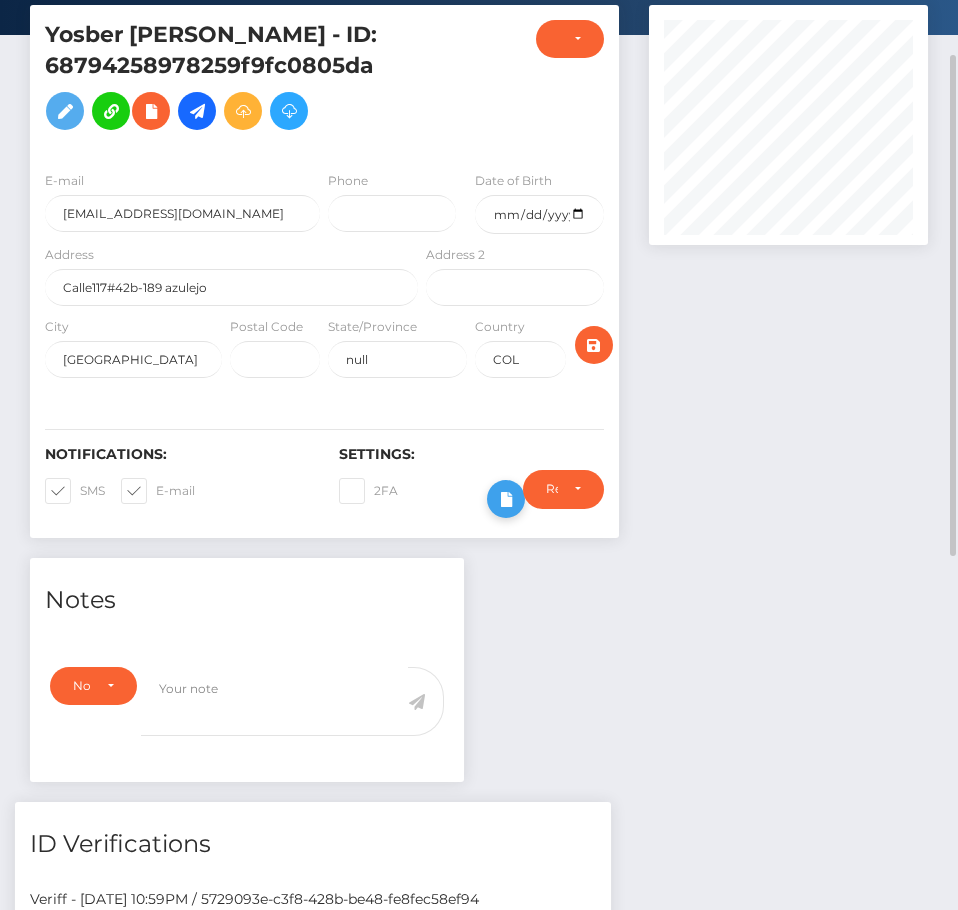 click at bounding box center (506, 499) 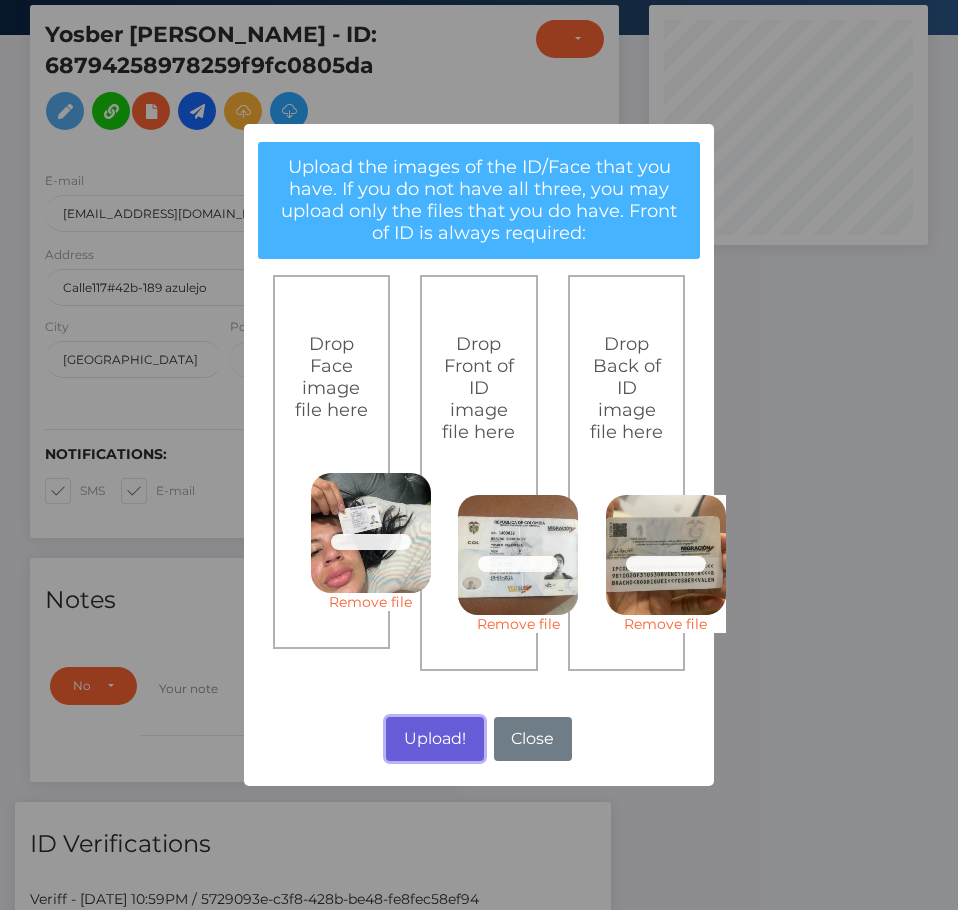 drag, startPoint x: 432, startPoint y: 741, endPoint x: 21, endPoint y: 486, distance: 483.67966 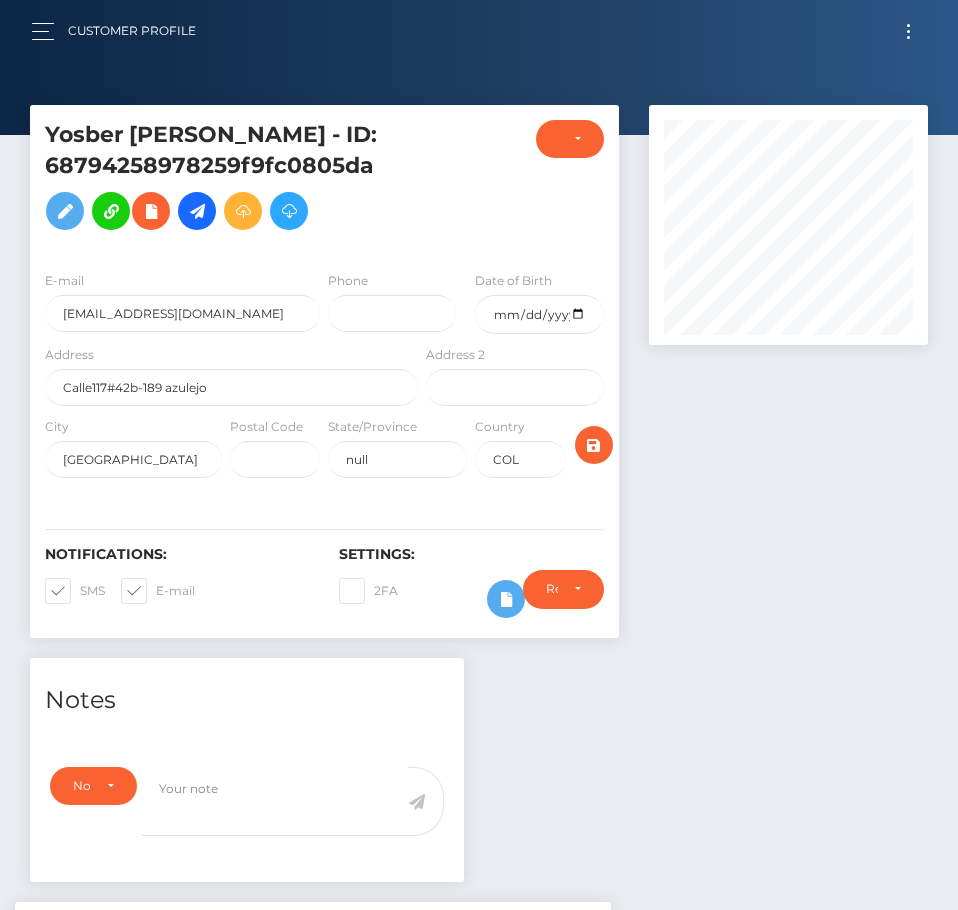 scroll, scrollTop: 0, scrollLeft: 0, axis: both 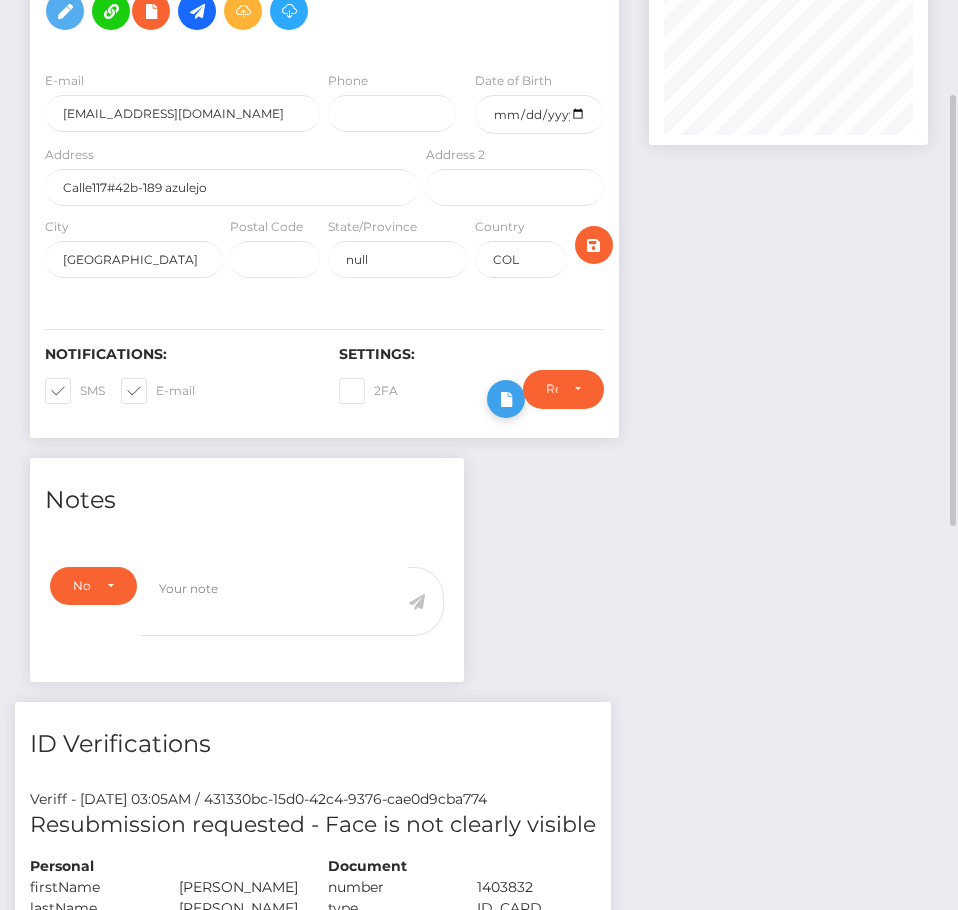 click at bounding box center [506, 399] 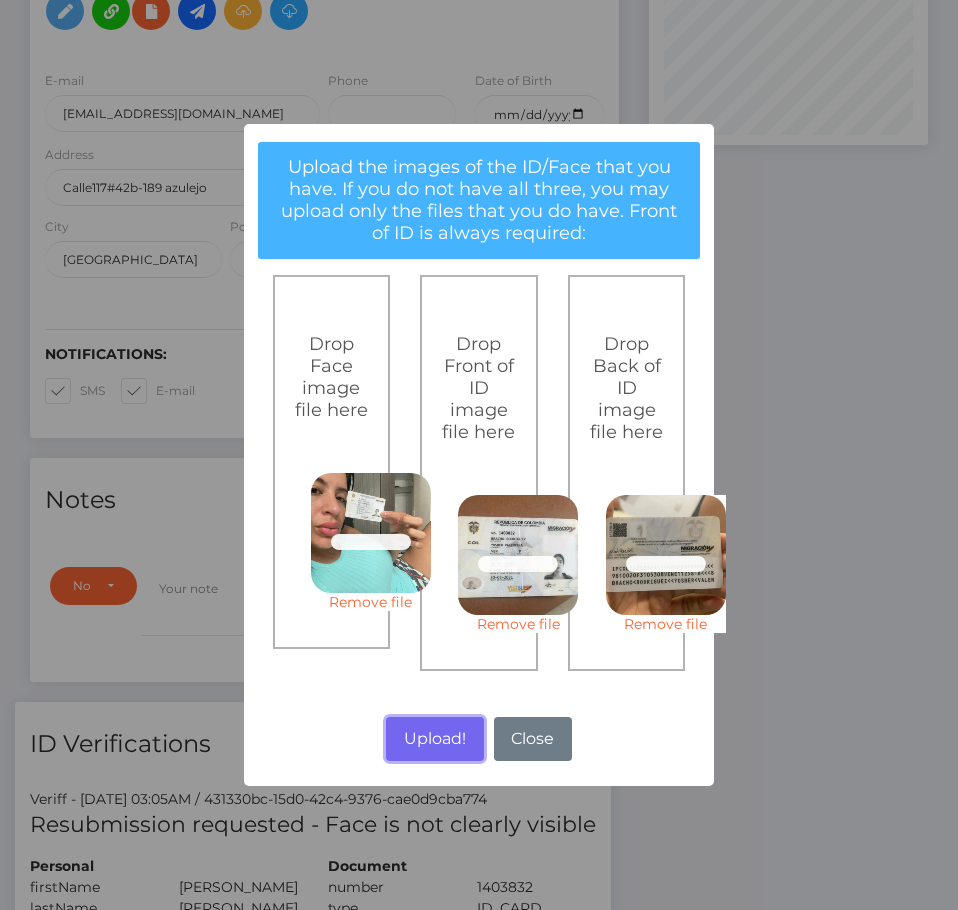 click on "Upload!" at bounding box center [434, 739] 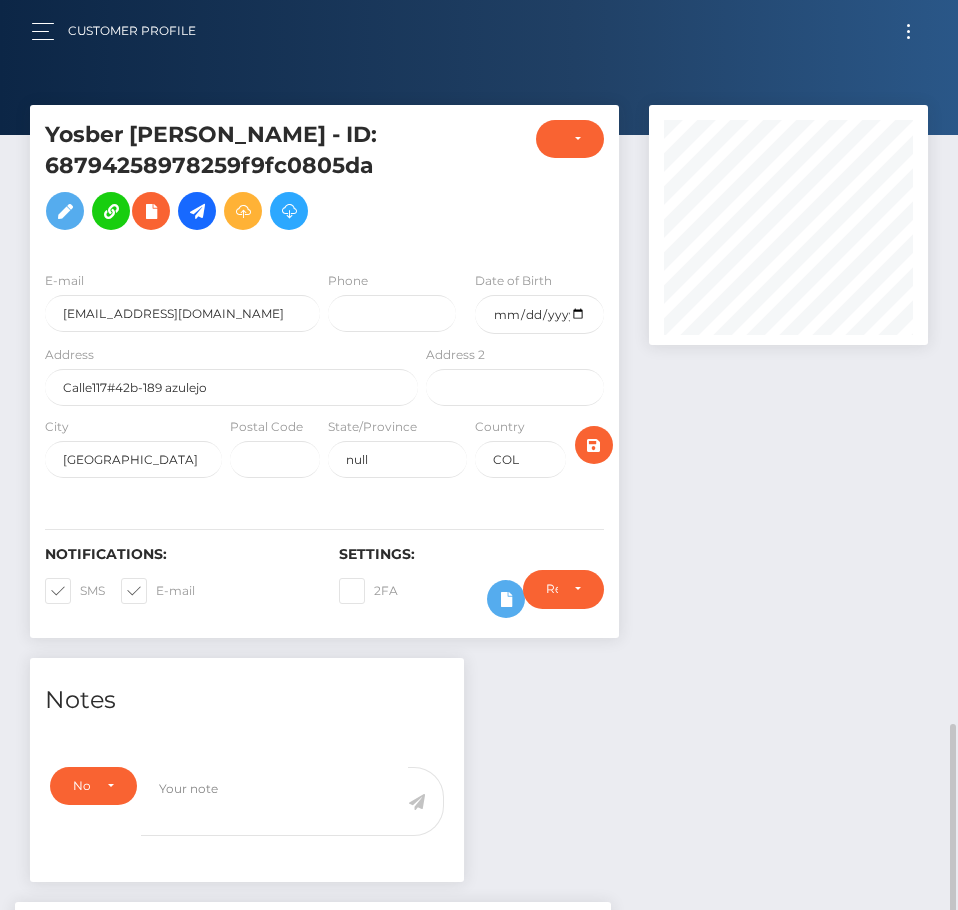 scroll, scrollTop: 0, scrollLeft: 0, axis: both 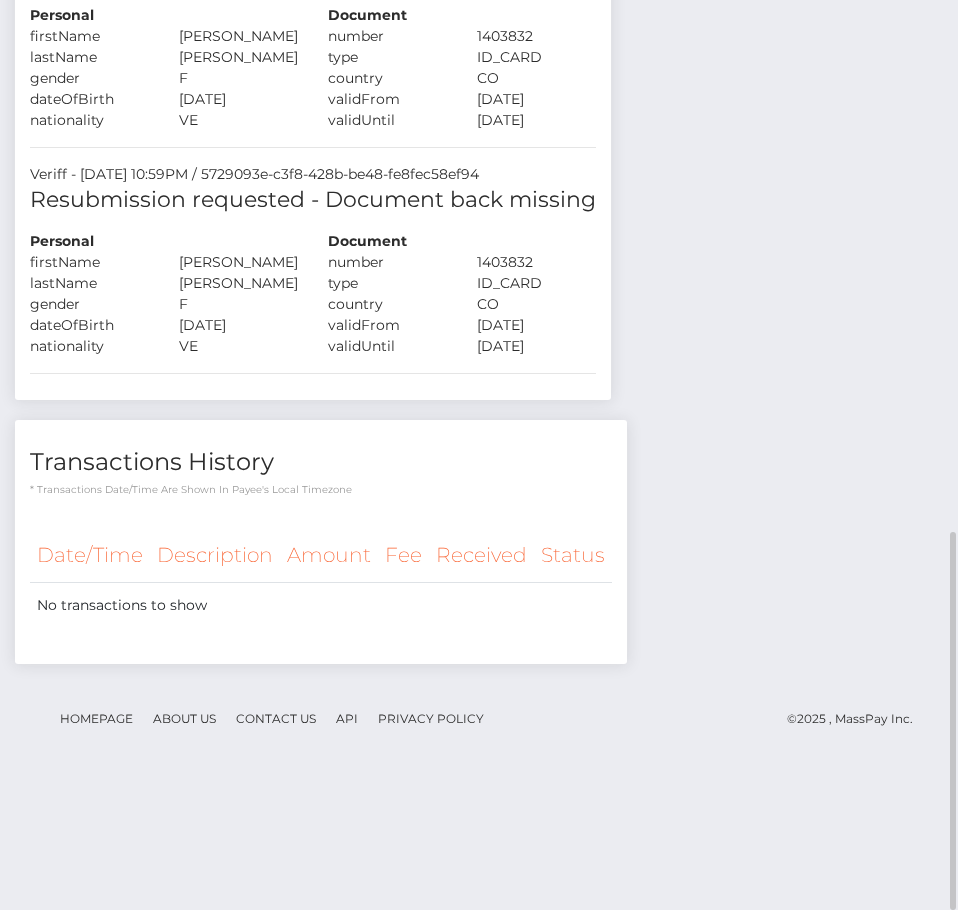 drag, startPoint x: 930, startPoint y: 644, endPoint x: 904, endPoint y: 638, distance: 26.683329 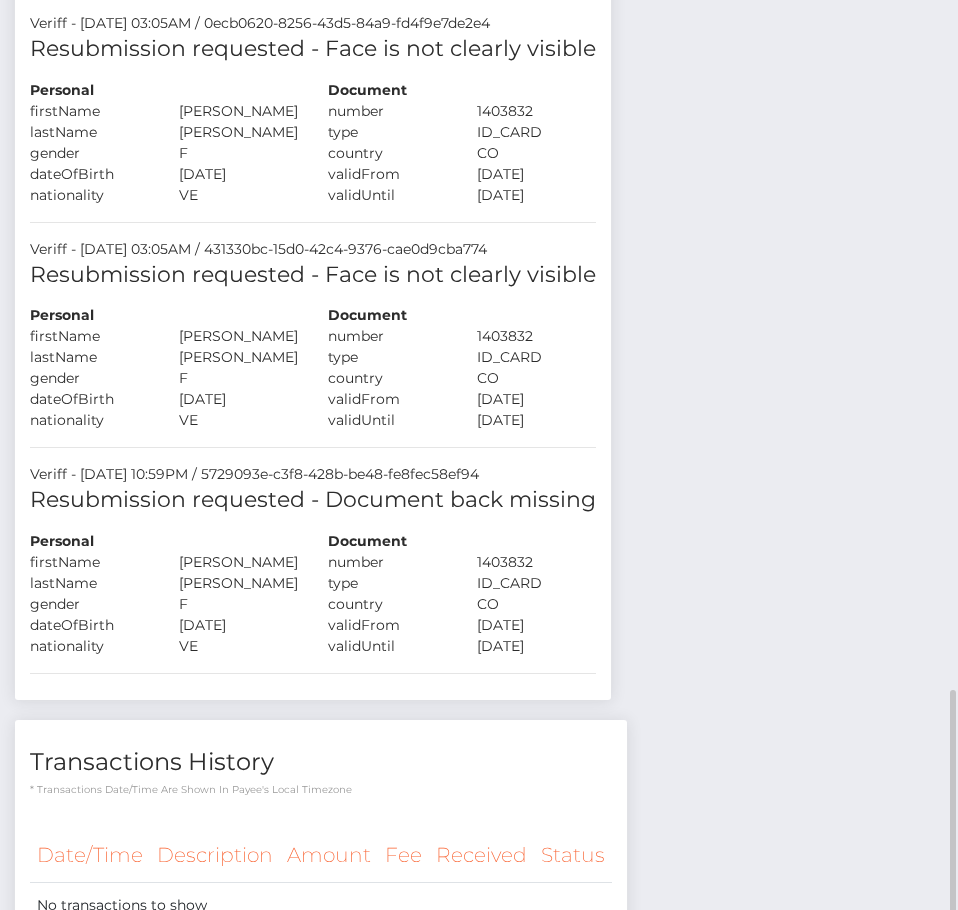 scroll, scrollTop: 876, scrollLeft: 0, axis: vertical 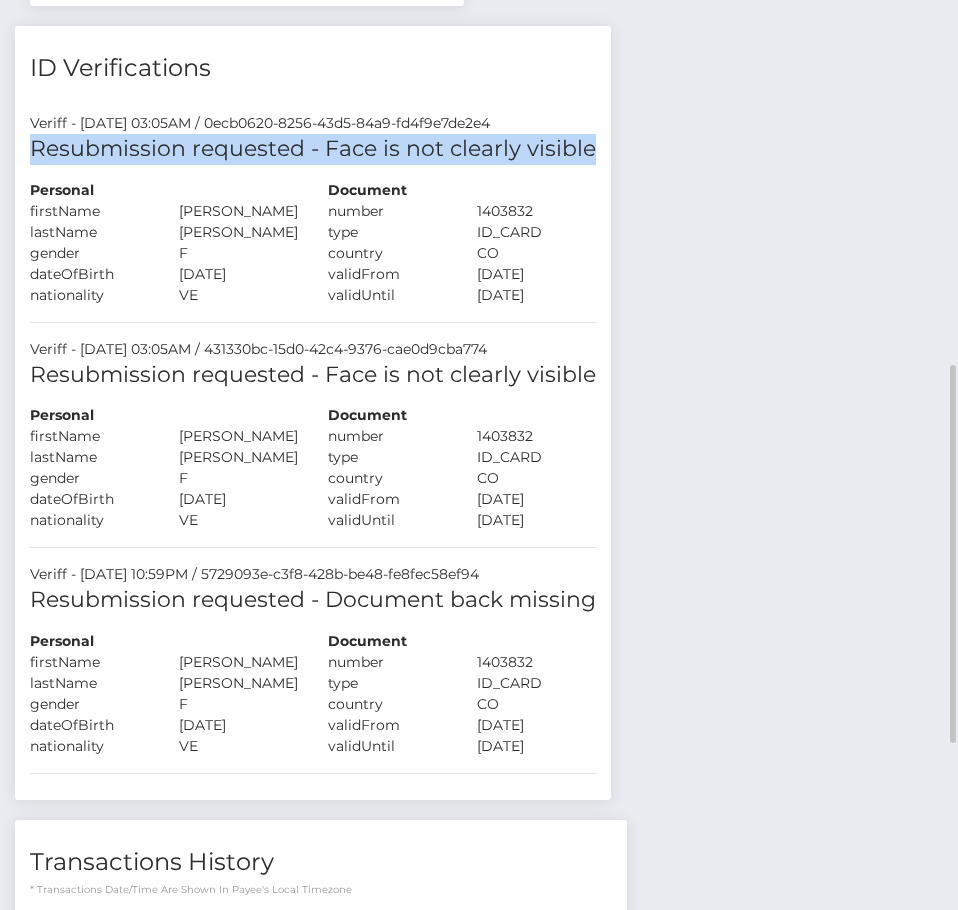 drag, startPoint x: 33, startPoint y: 154, endPoint x: 593, endPoint y: 154, distance: 560 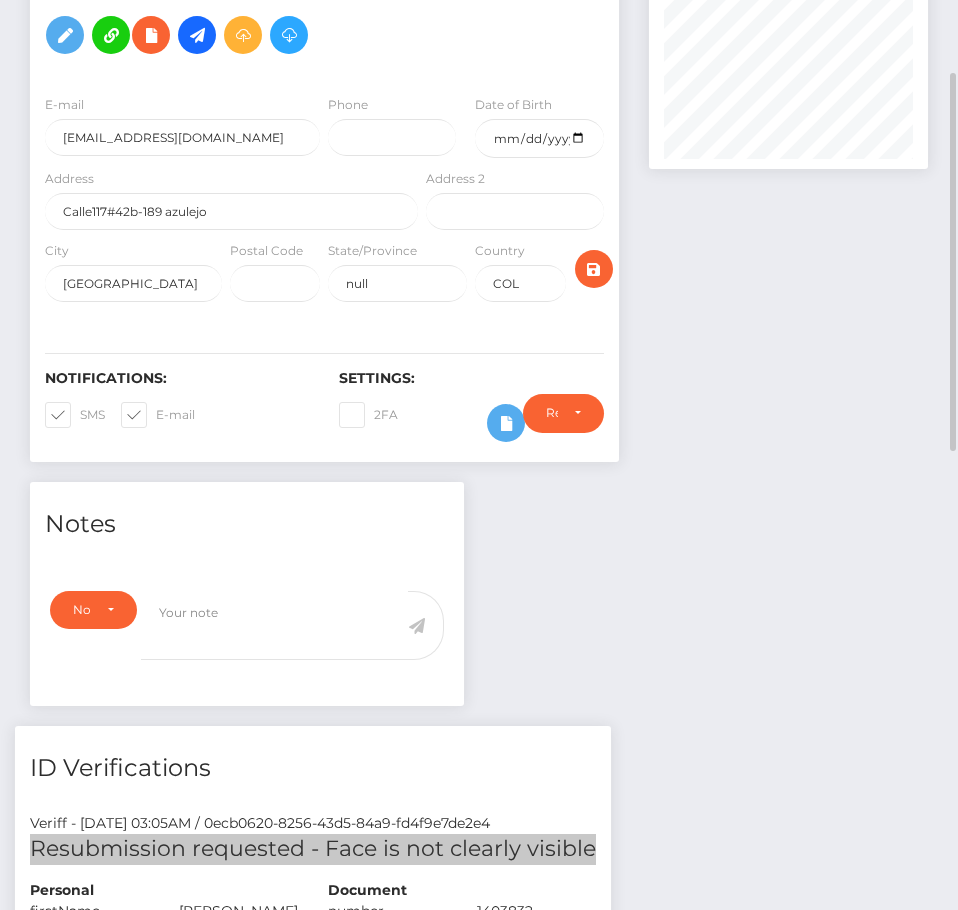 scroll, scrollTop: 0, scrollLeft: 0, axis: both 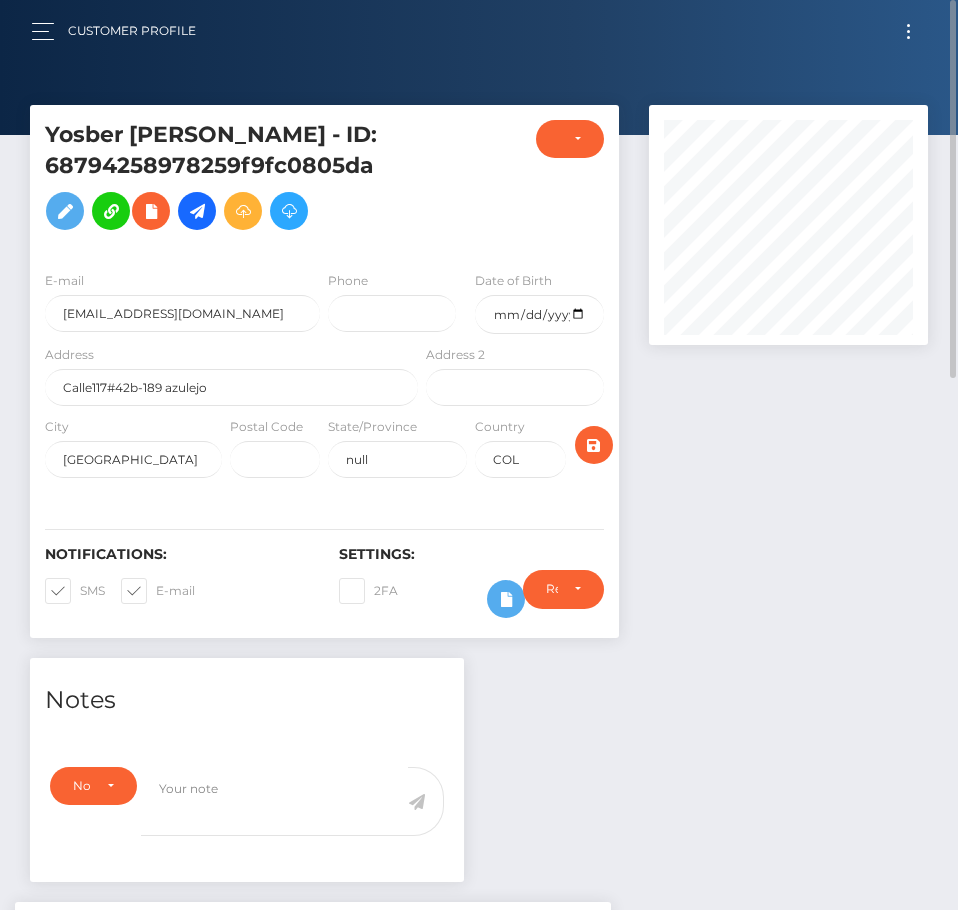 click at bounding box center [908, 31] 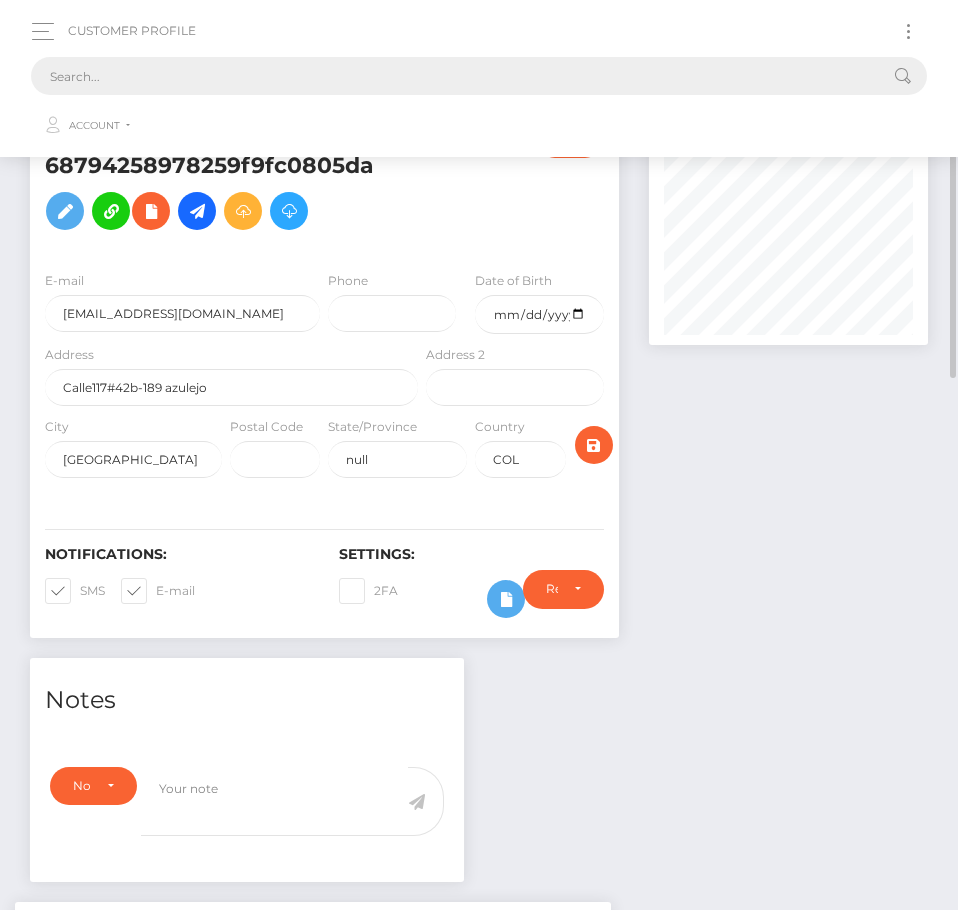 click at bounding box center (453, 76) 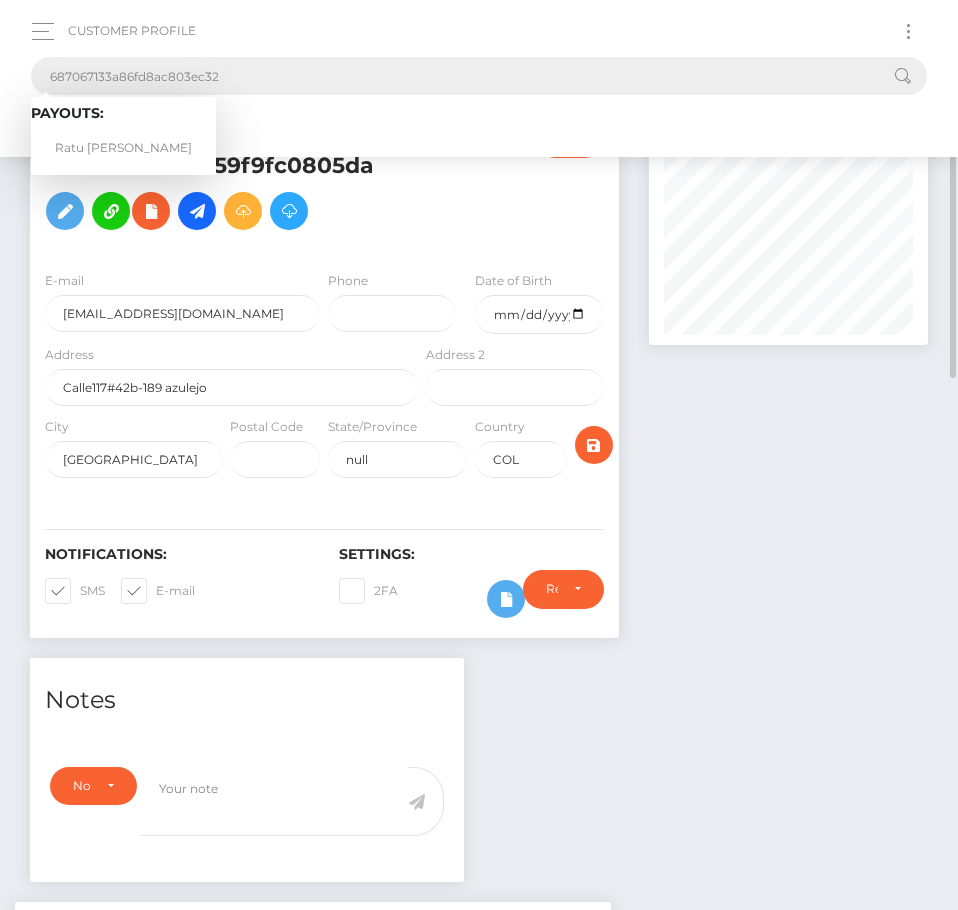 type on "687067133a86fd8ac803ec32" 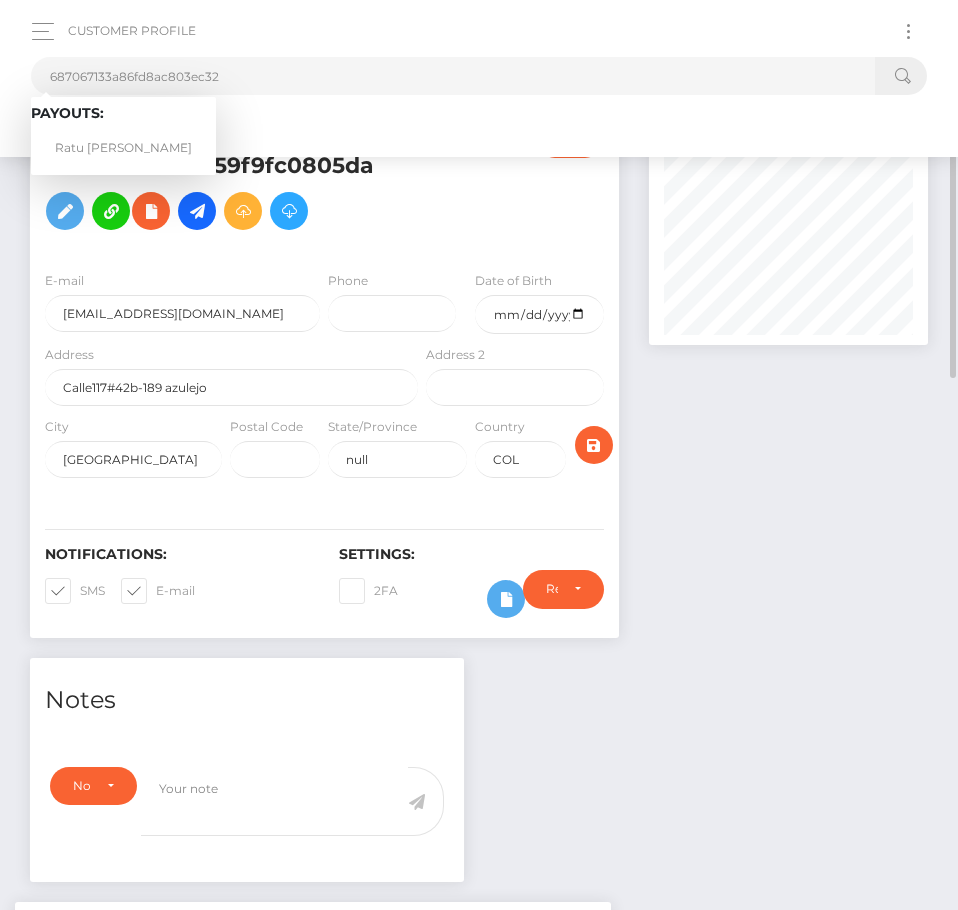 drag, startPoint x: 140, startPoint y: 167, endPoint x: 136, endPoint y: 153, distance: 14.56022 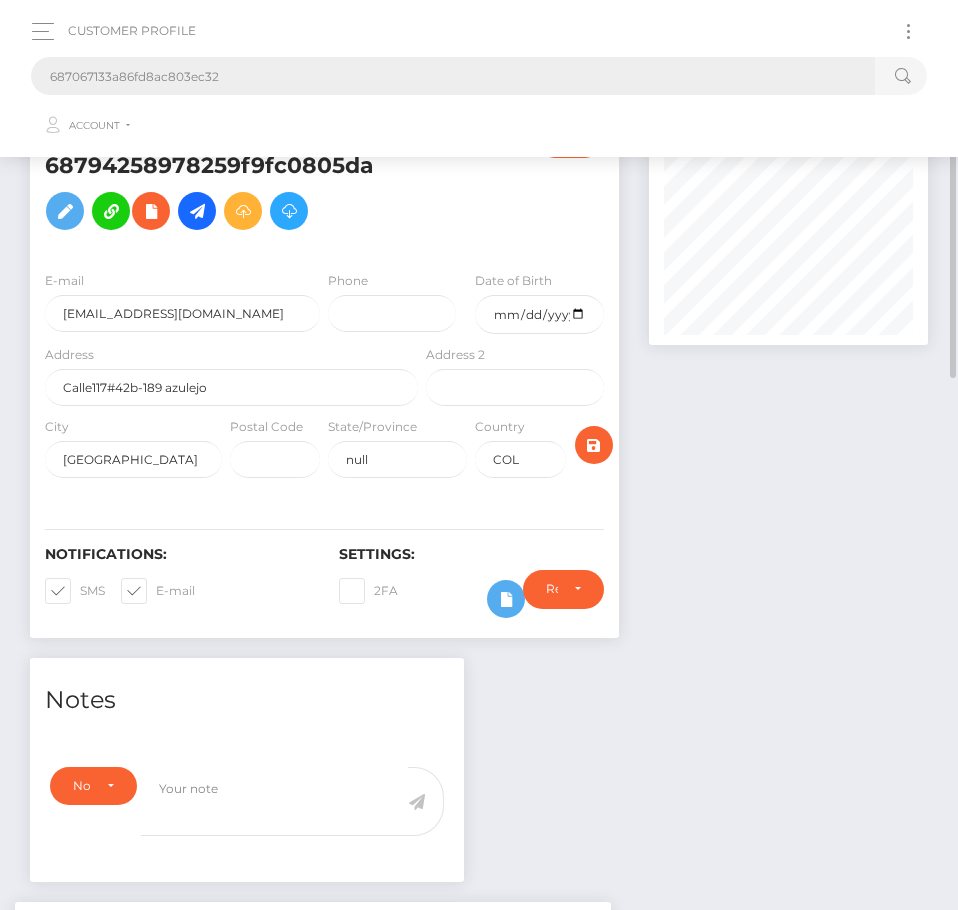 click on "687067133a86fd8ac803ec32" at bounding box center [453, 76] 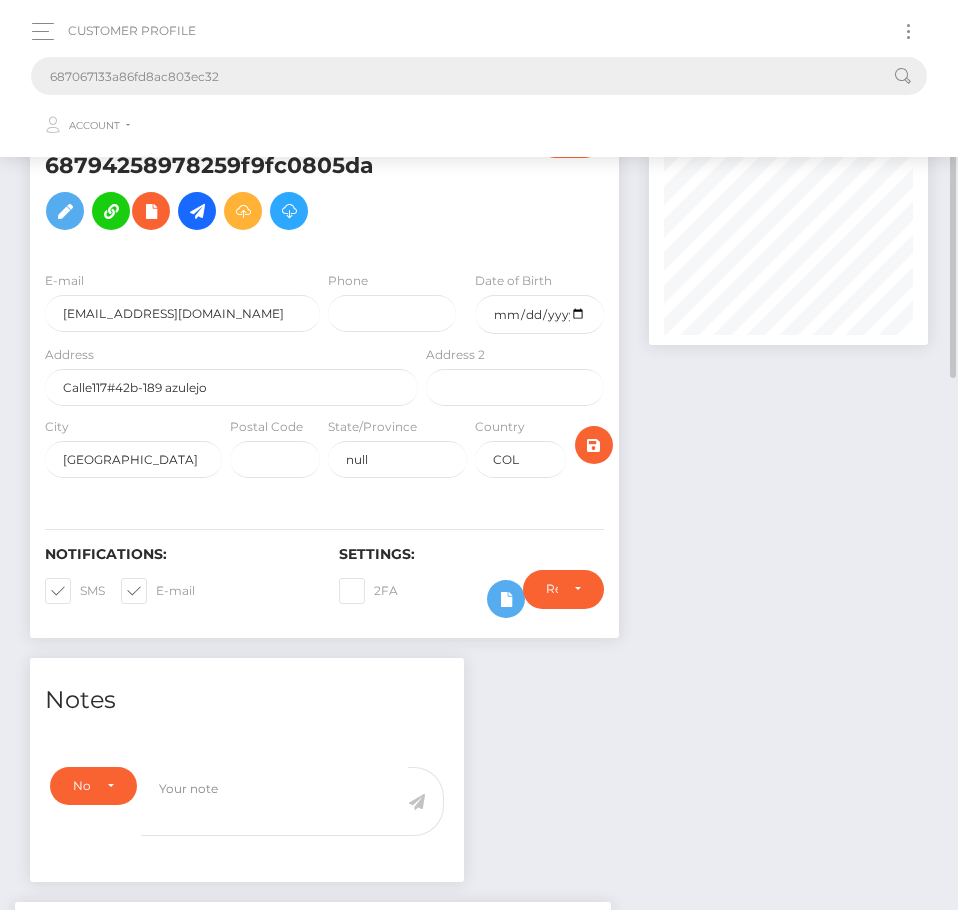 click on "687067133a86fd8ac803ec32" at bounding box center [453, 76] 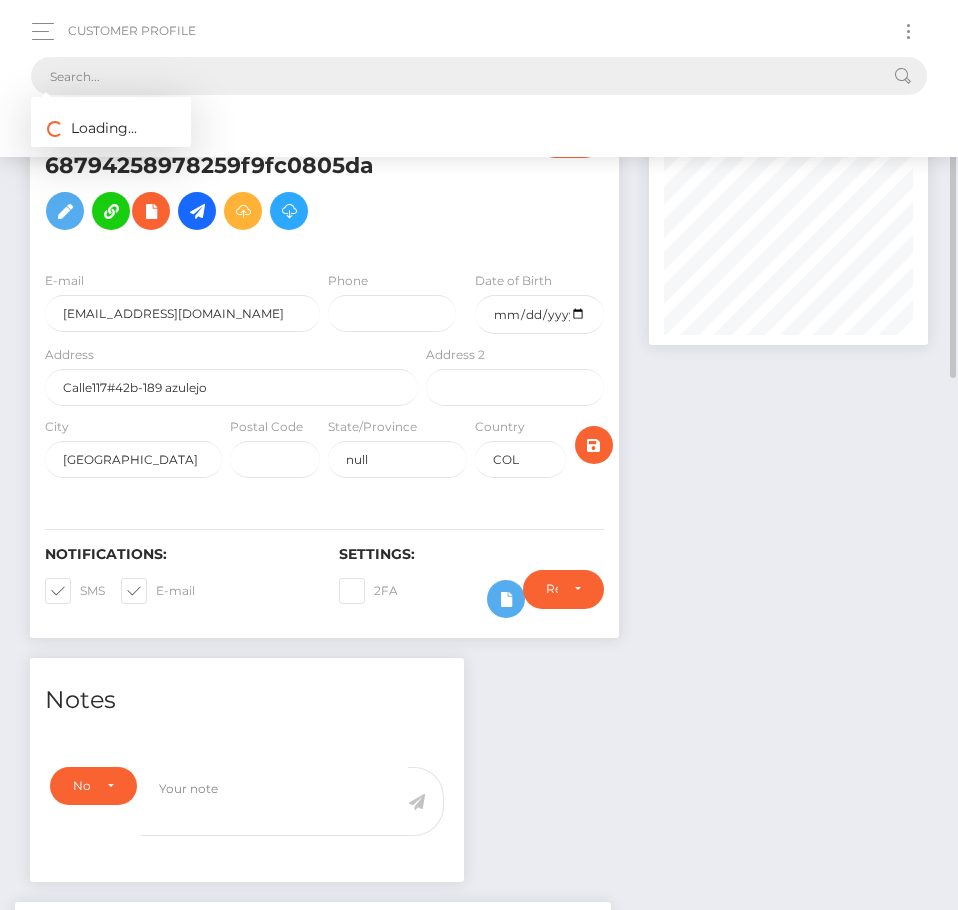 paste on "687067133a86fd8ac803ec32" 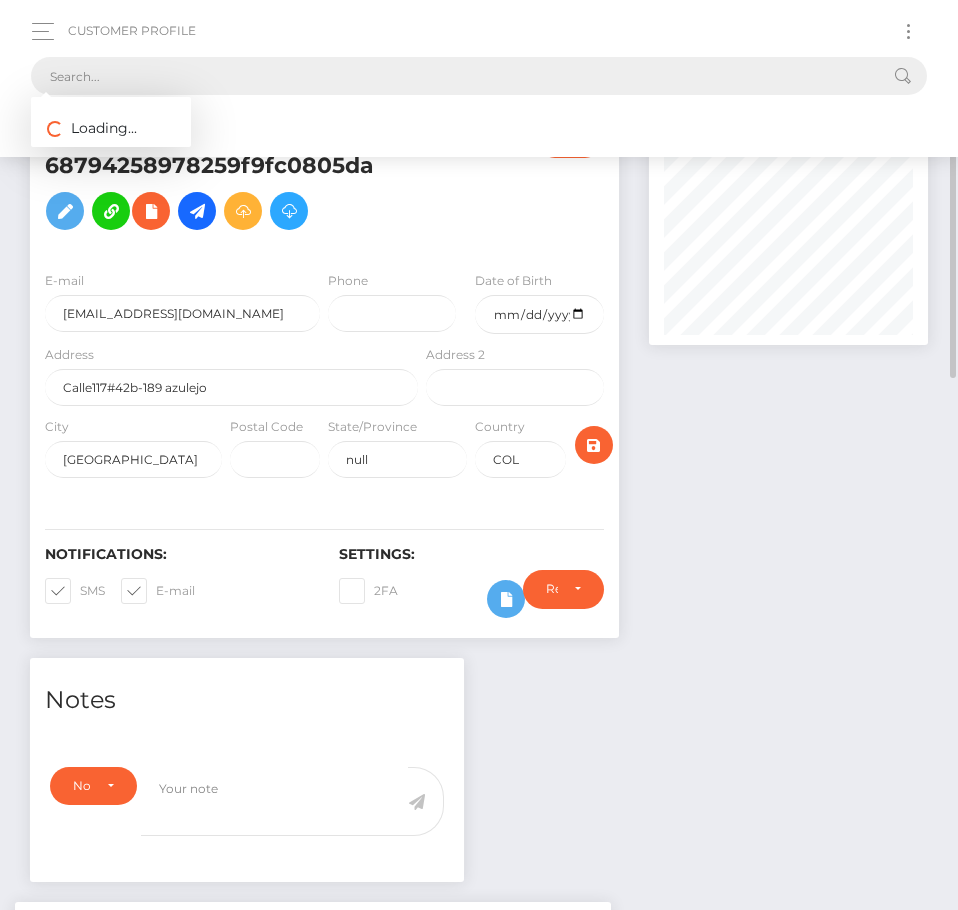type on "687067133a86fd8ac803ec32" 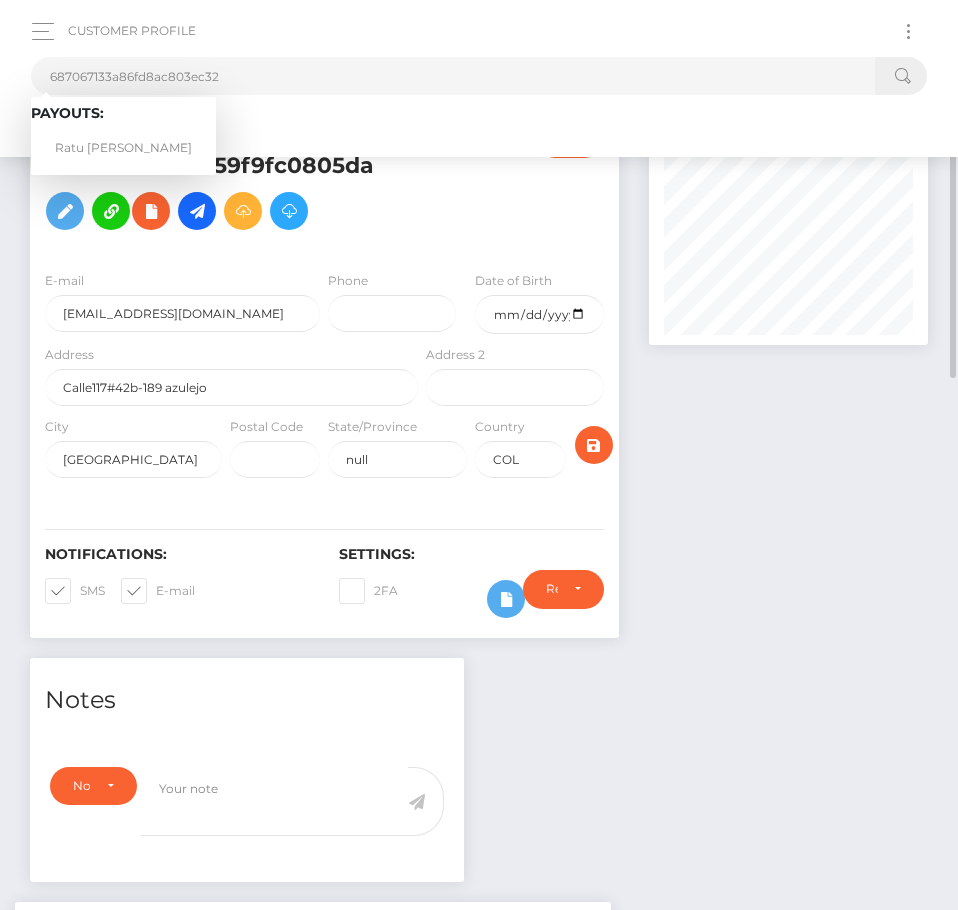 click on "Payouts: Ratu Adiel Gadah  Mulia" at bounding box center (123, 136) 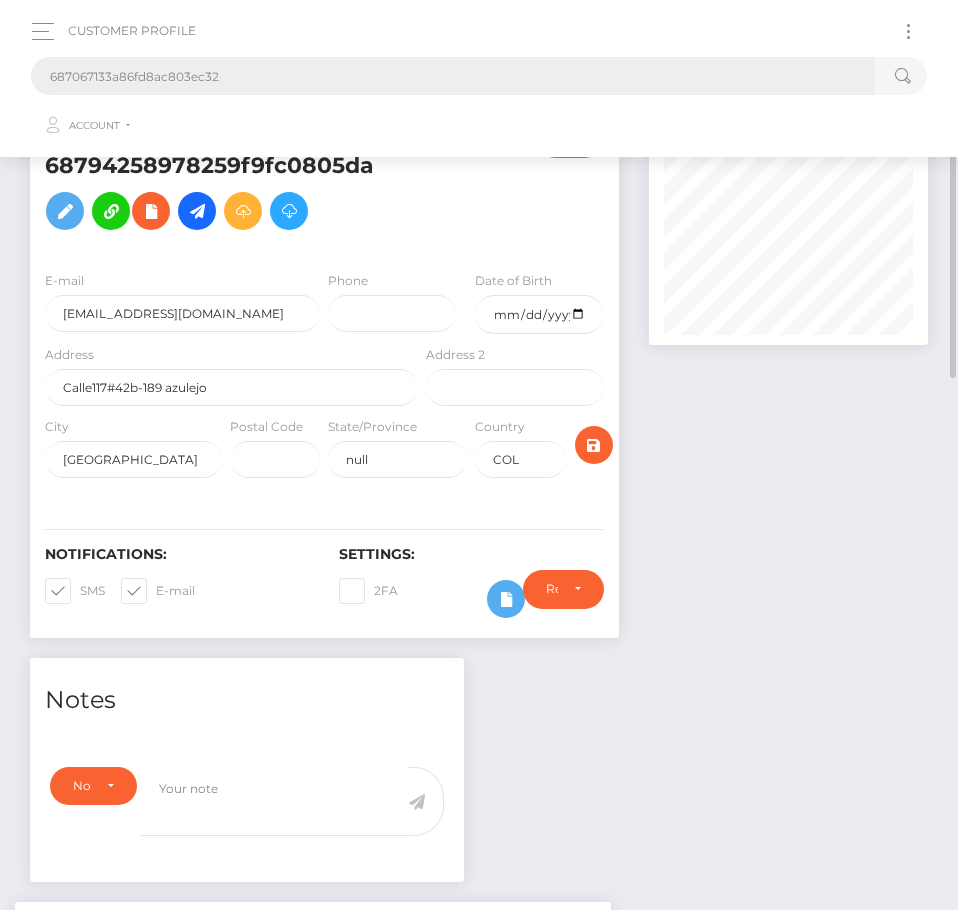 click on "687067133a86fd8ac803ec32" at bounding box center [453, 76] 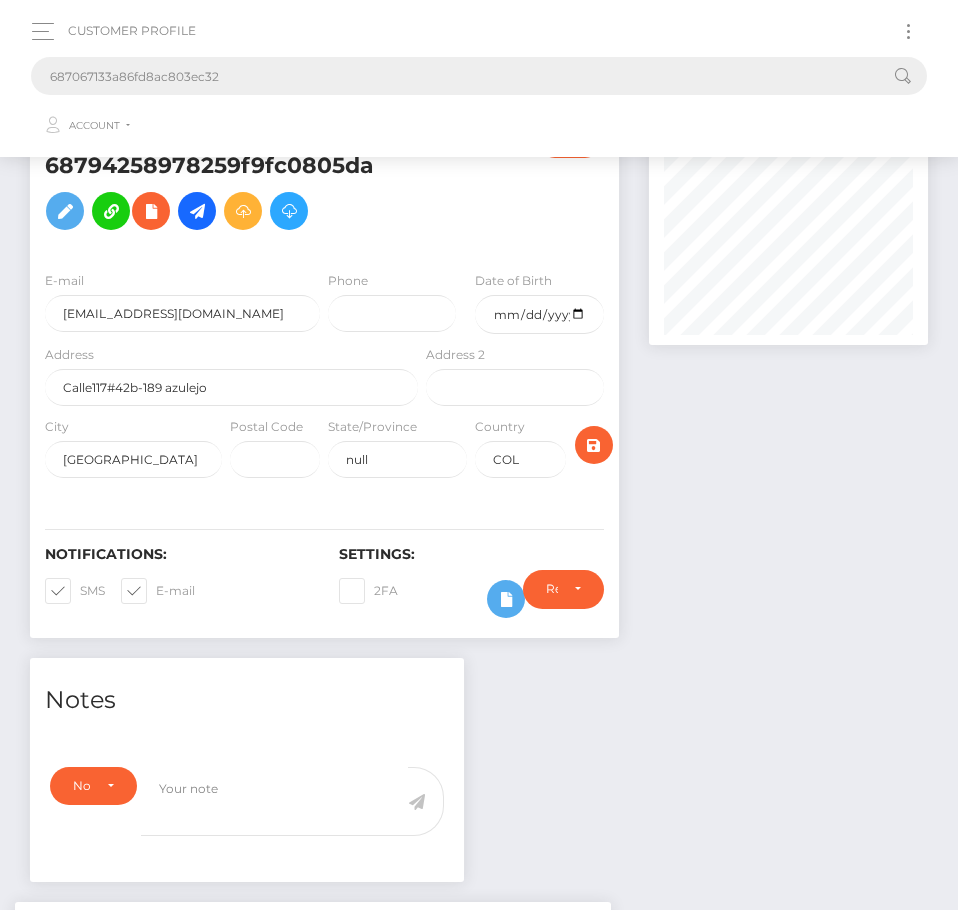 drag, startPoint x: 327, startPoint y: 74, endPoint x: -81, endPoint y: 74, distance: 408 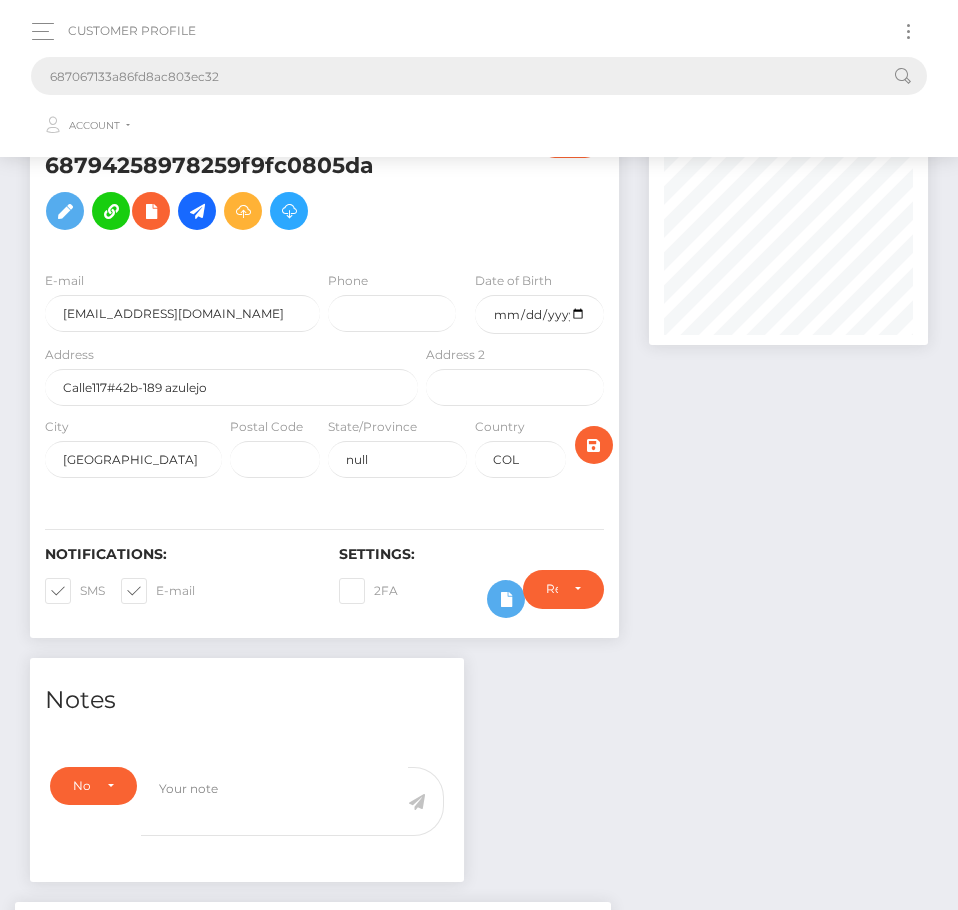 click on "Alua USA Limited
Dashboard
Transactions
Payees
Cancellations
Batches Links Taxes" at bounding box center [479, 455] 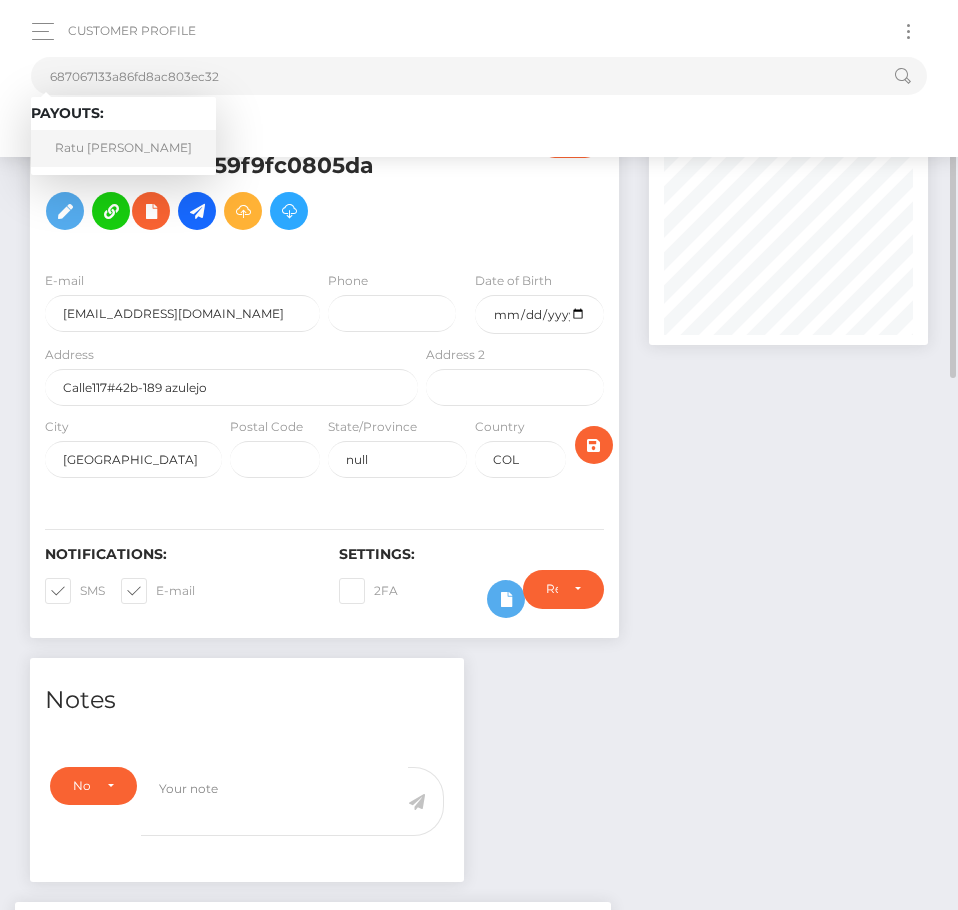 click on "Ratu Adiel Gadah  Mulia" at bounding box center [123, 148] 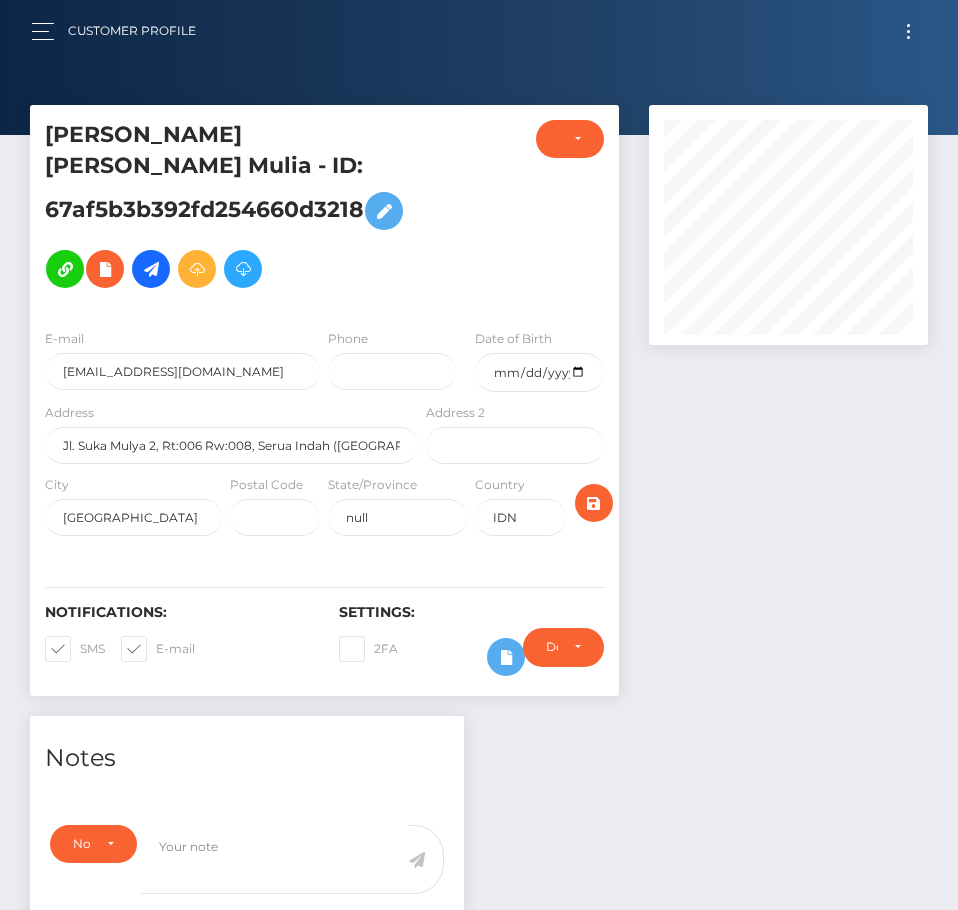 scroll, scrollTop: 0, scrollLeft: 0, axis: both 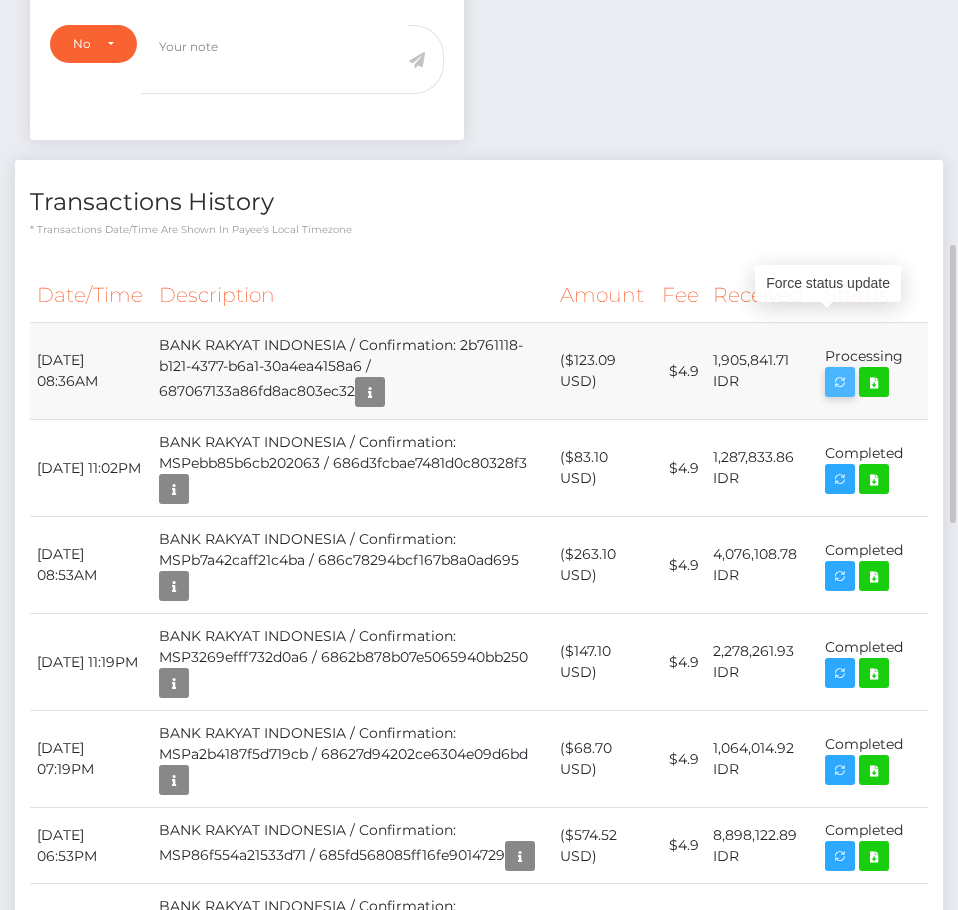 click at bounding box center [840, 382] 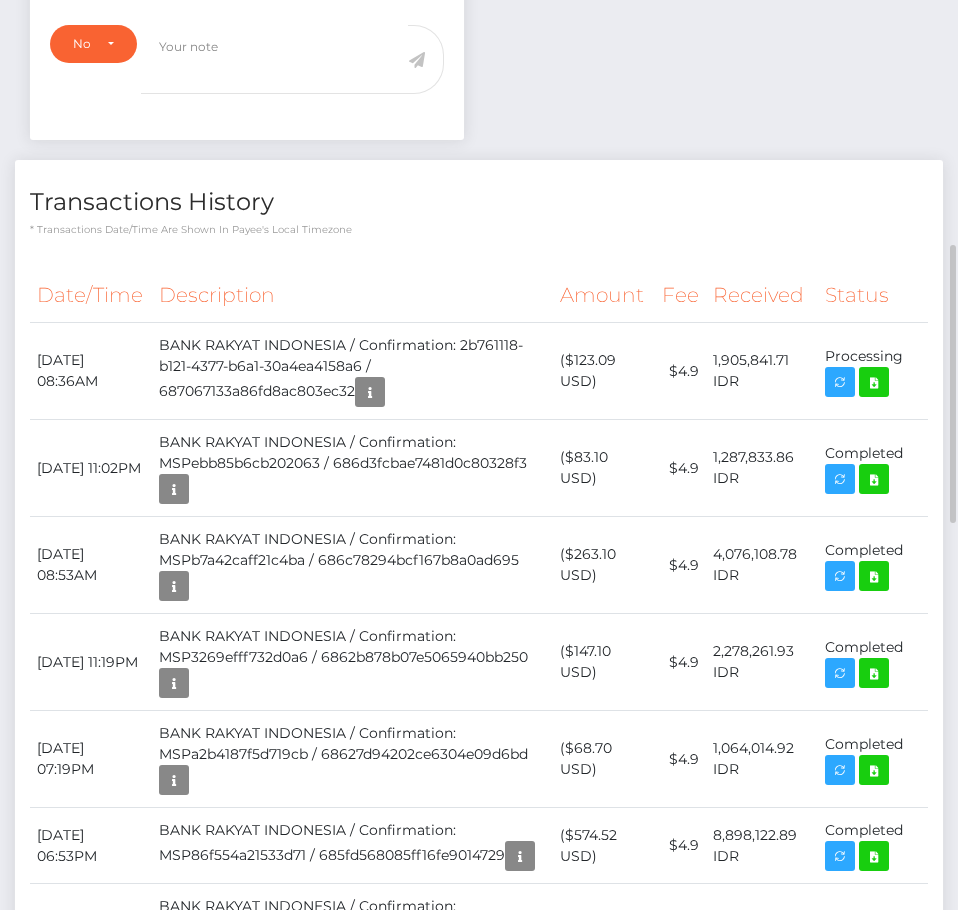 scroll, scrollTop: 900, scrollLeft: 0, axis: vertical 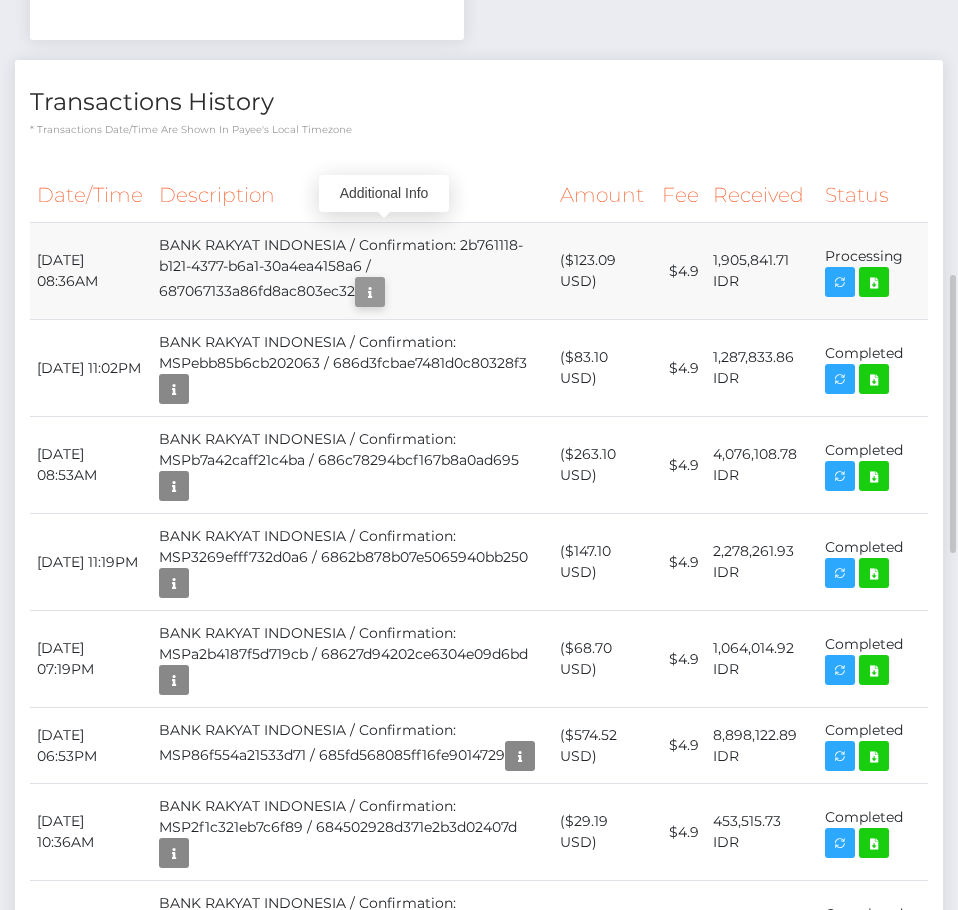 click at bounding box center [370, 292] 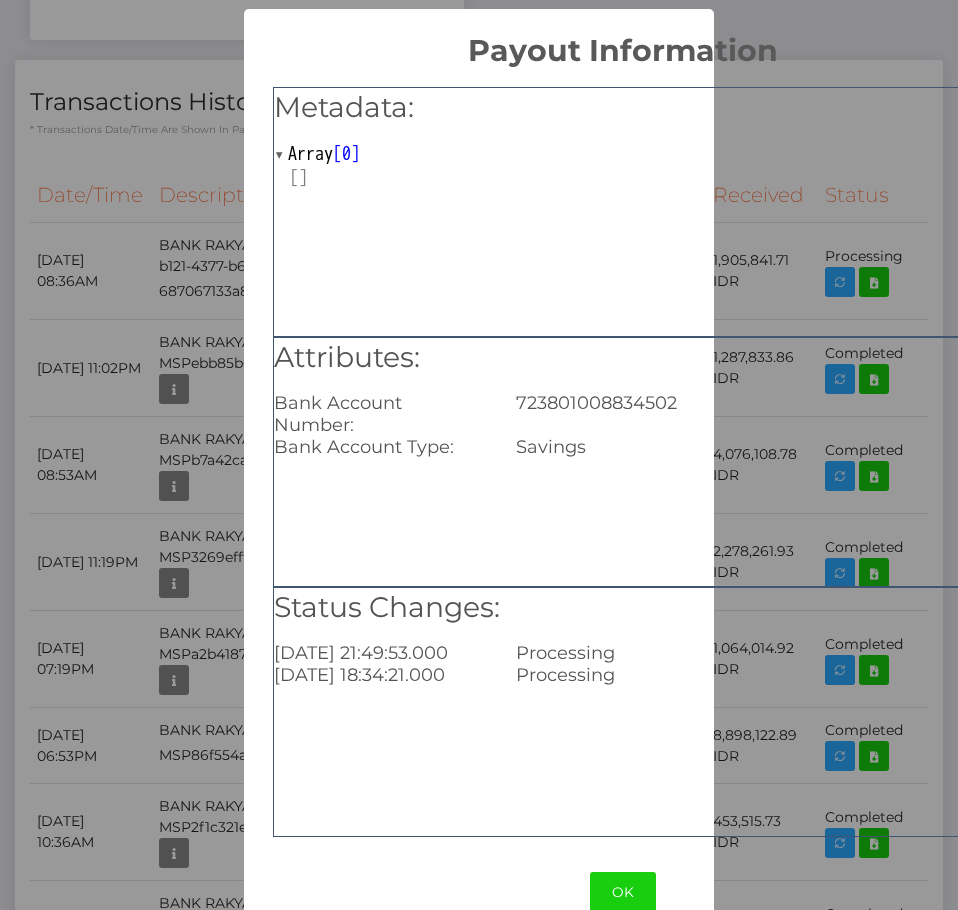 click on "× Payout Information Metadata: Array [ 0 ] Attributes: Bank Account Number: 723801008834502 Bank Account Type: Savings Status Changes: 2025-07-10 21:49:53.000 Processing 2025-07-10 18:34:21.000 Processing OK No Cancel" at bounding box center [479, 455] 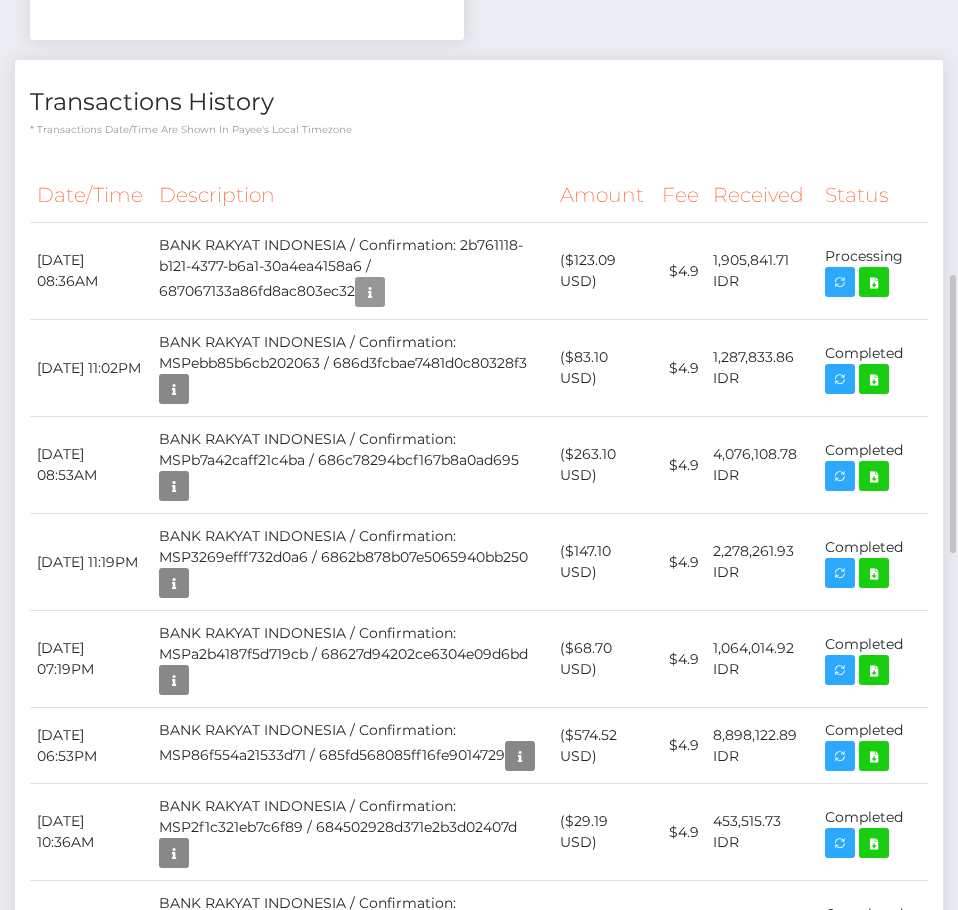 scroll, scrollTop: 240, scrollLeft: 280, axis: both 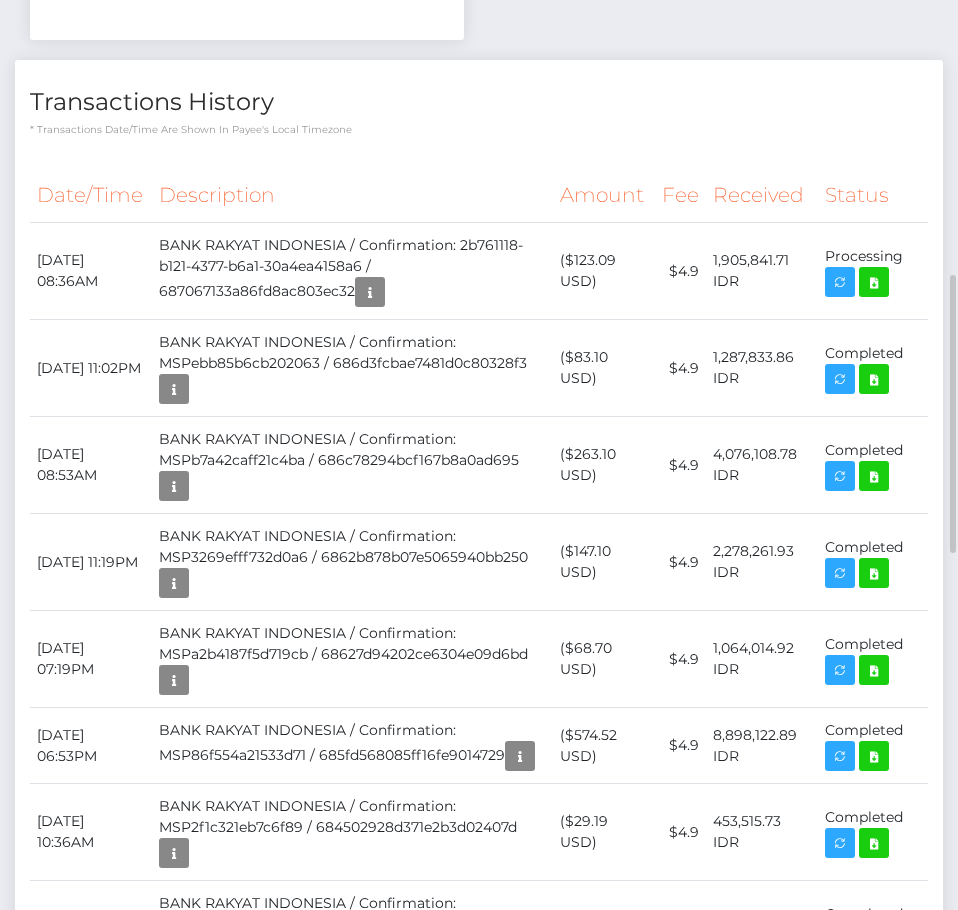 click on "Transactions History
* Transactions date/time are shown in payee's local timezone
Date/Time
Description
Amount
Fee
Received
Status" at bounding box center (479, 969) 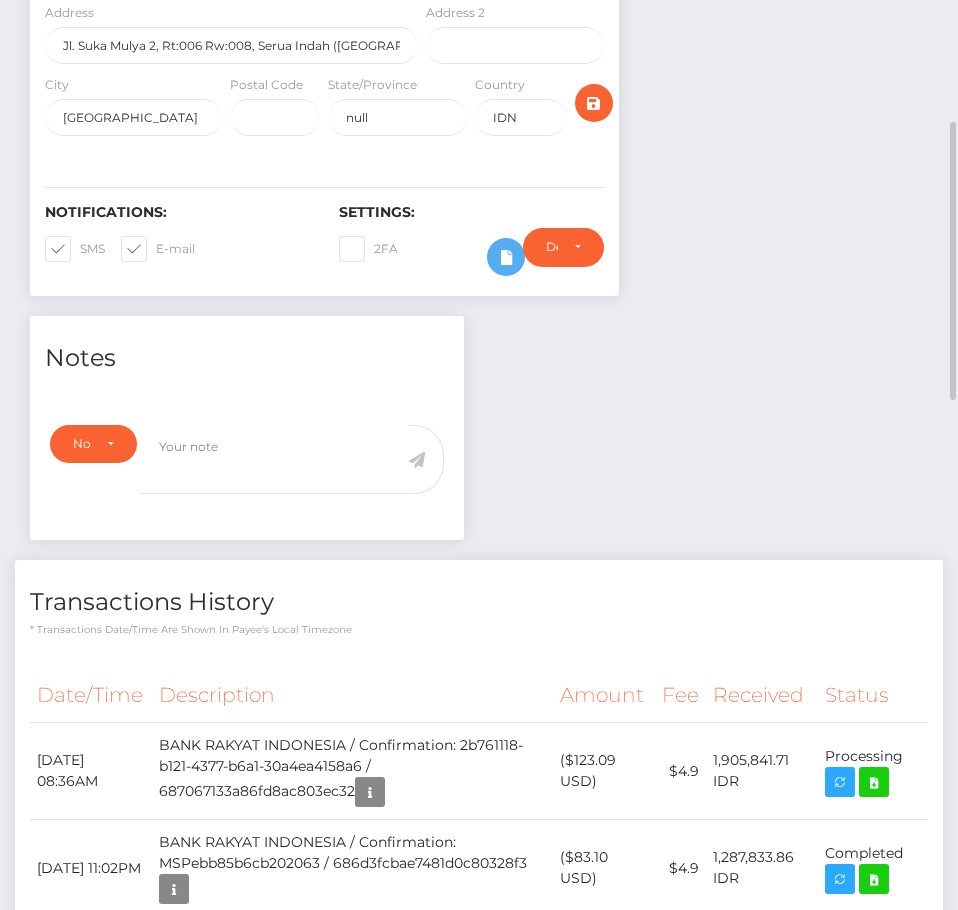 scroll, scrollTop: 0, scrollLeft: 0, axis: both 